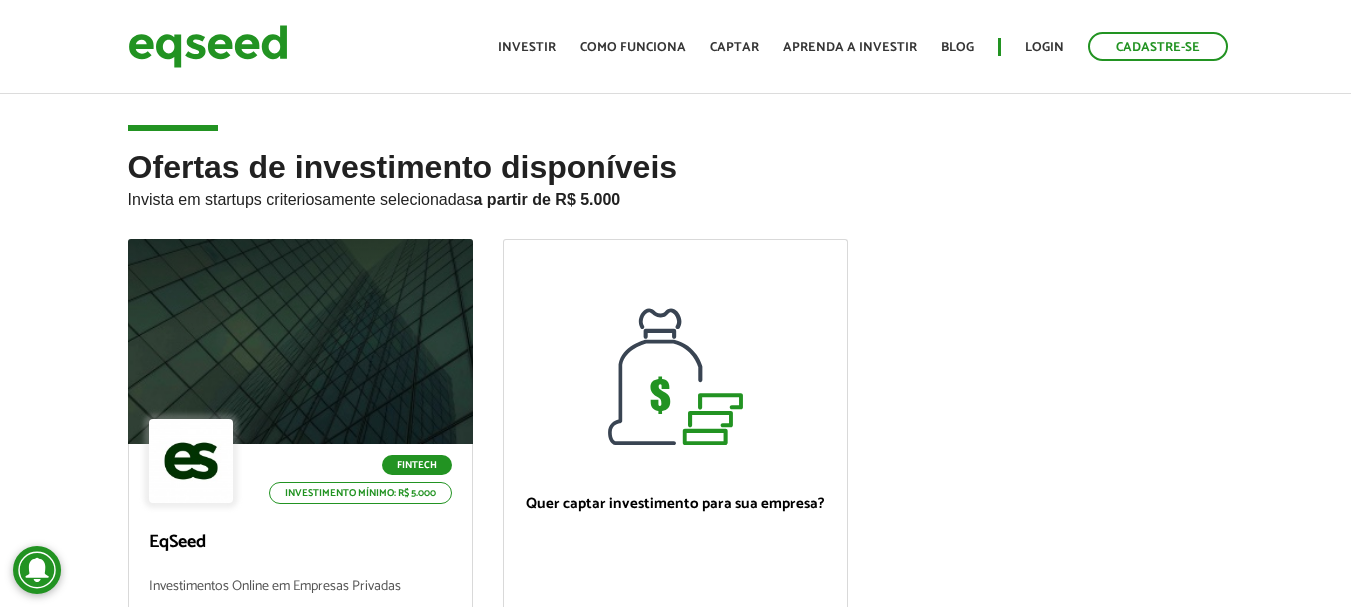 scroll, scrollTop: 0, scrollLeft: 0, axis: both 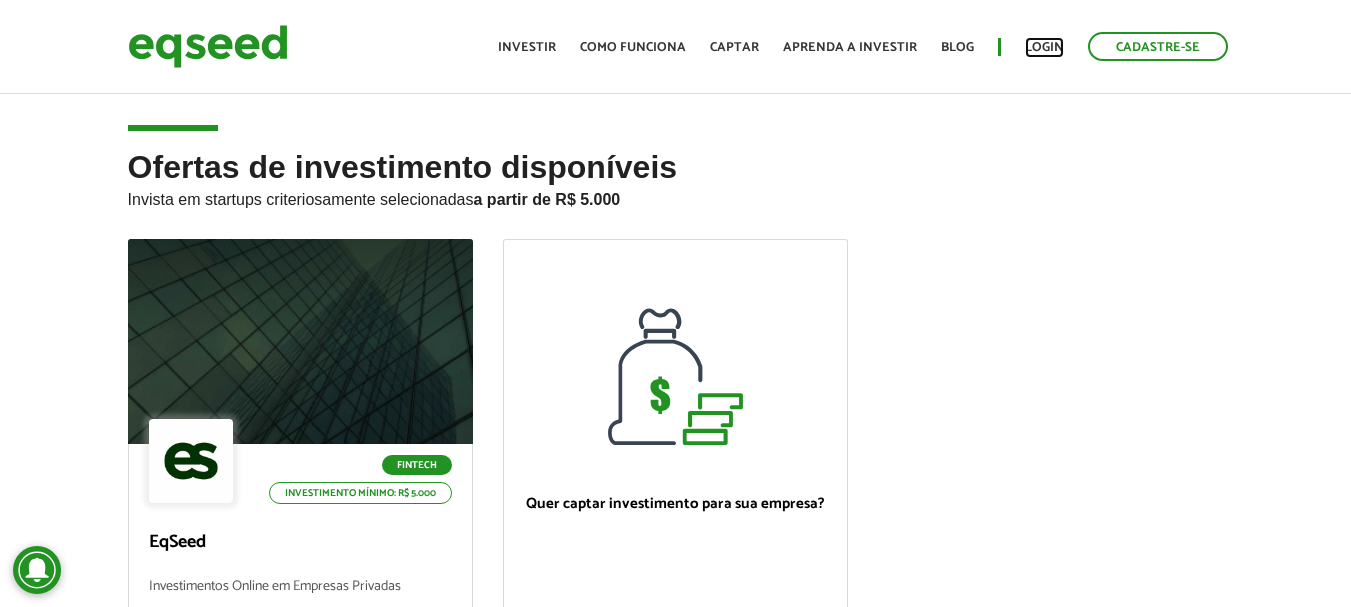click on "Login" at bounding box center (1044, 47) 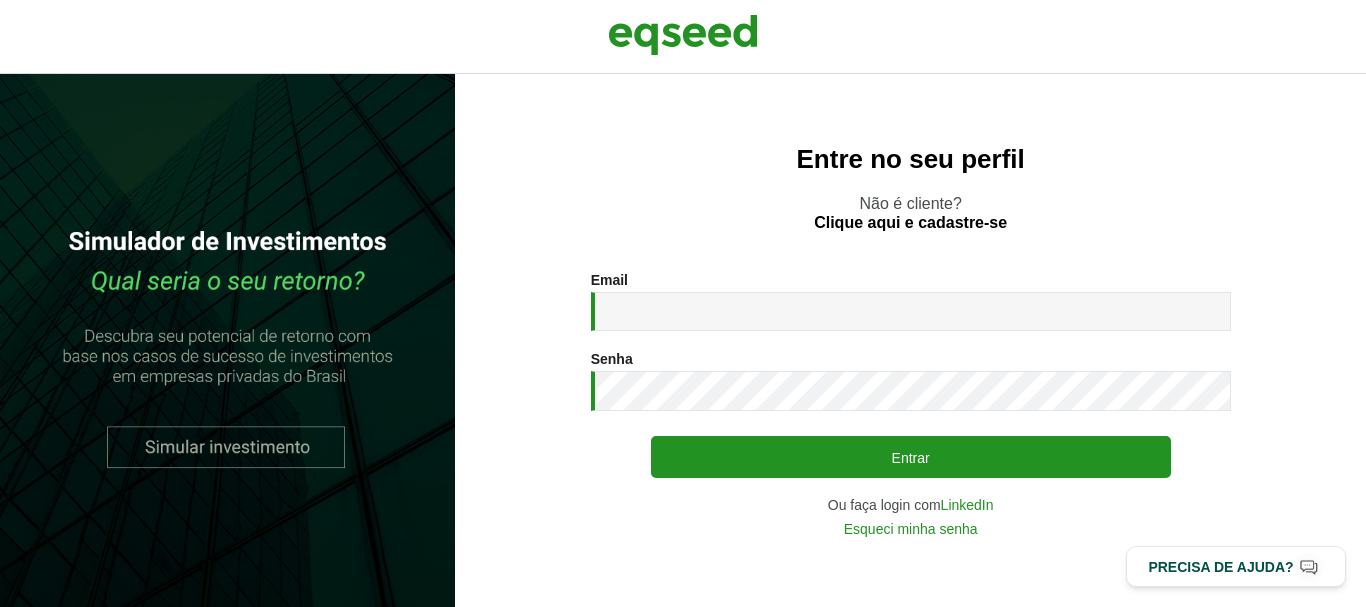 scroll, scrollTop: 0, scrollLeft: 0, axis: both 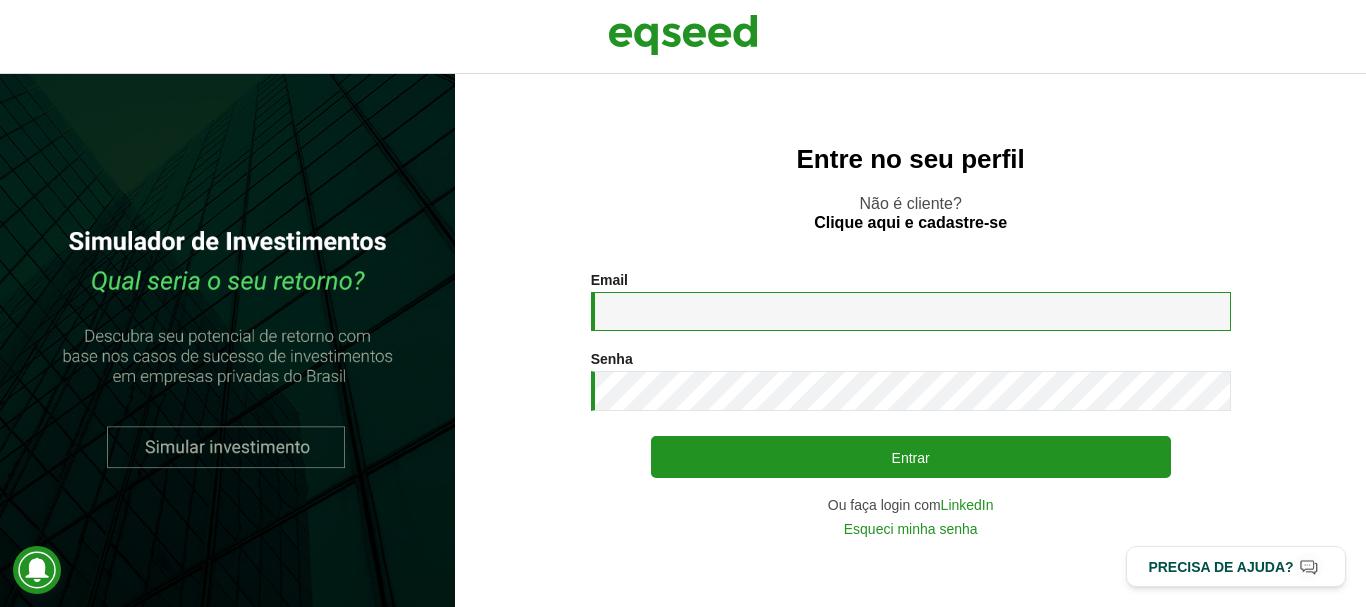click on "Email  *" at bounding box center (911, 311) 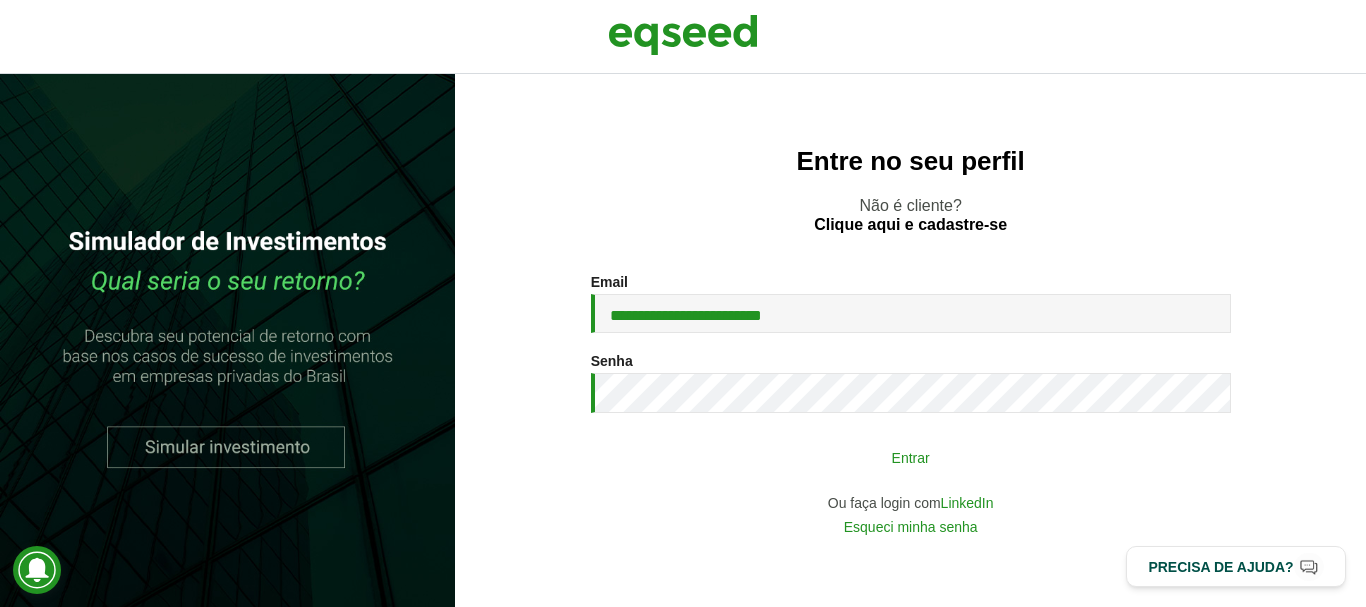 click on "Entrar" at bounding box center [911, 457] 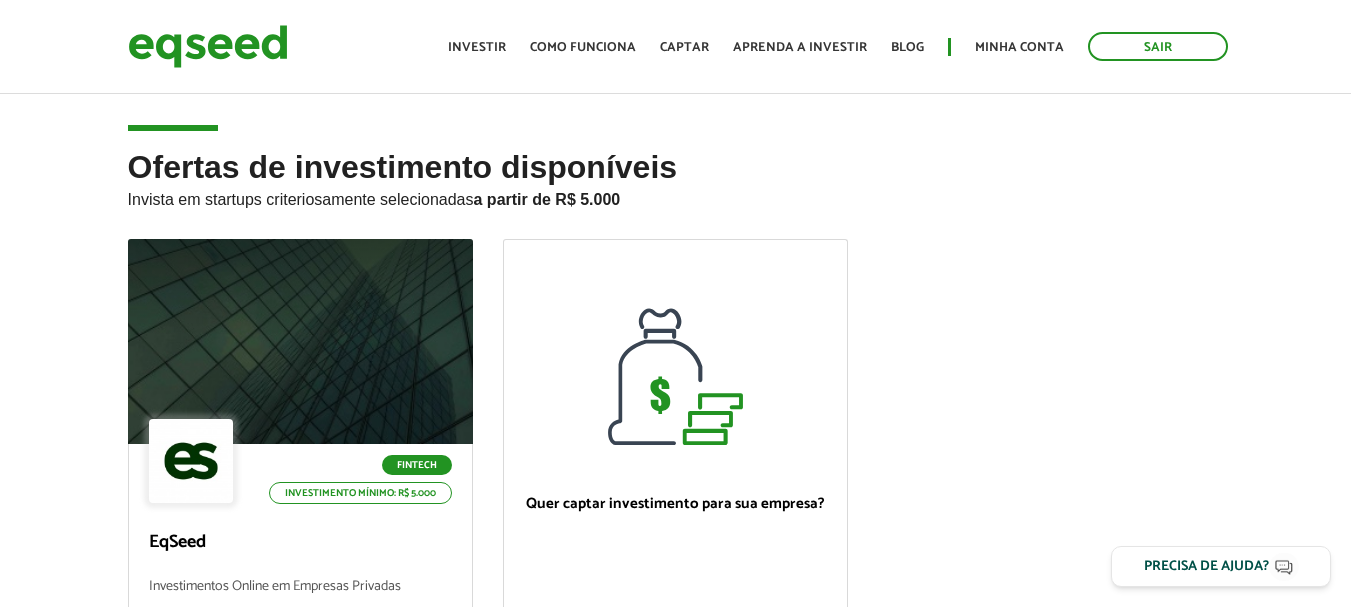 scroll, scrollTop: 0, scrollLeft: 0, axis: both 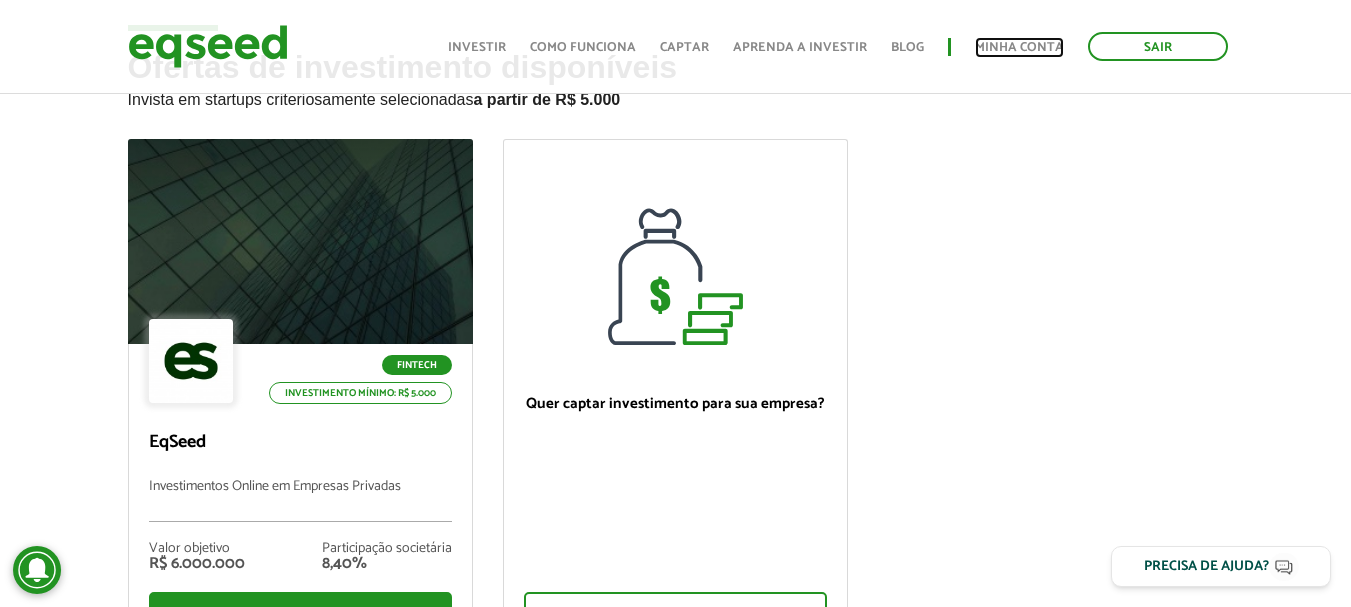 click on "Minha conta" at bounding box center (1019, 47) 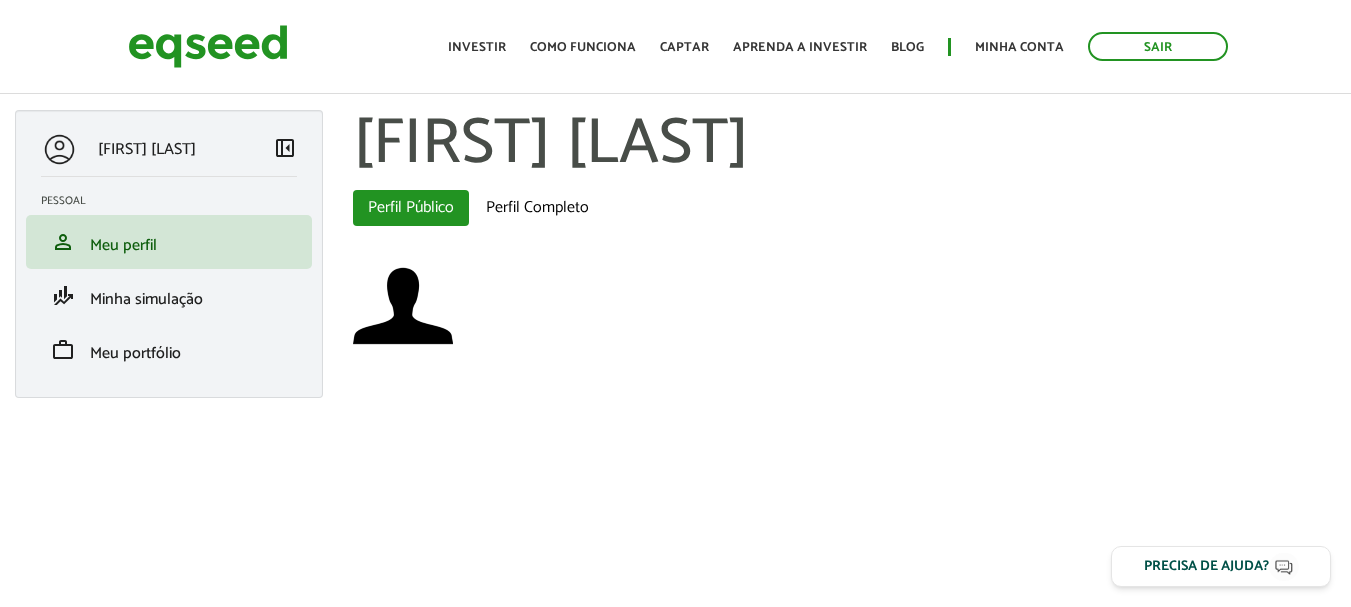 scroll, scrollTop: 0, scrollLeft: 0, axis: both 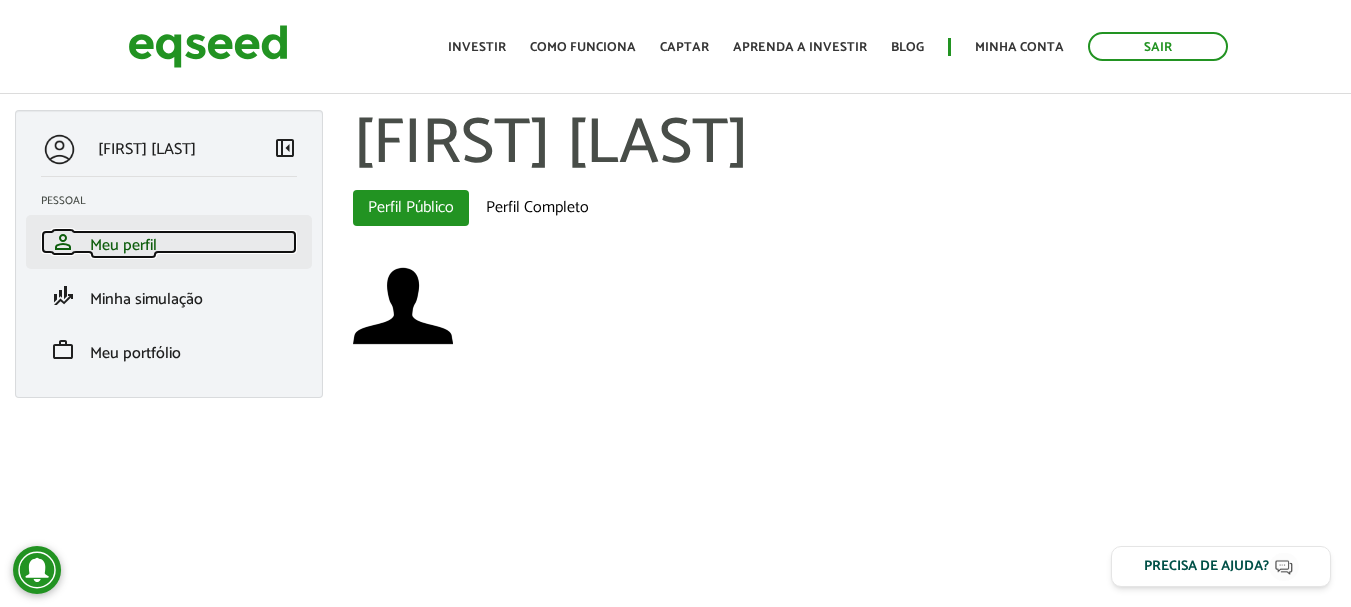 click on "Meu perfil" at bounding box center [123, 245] 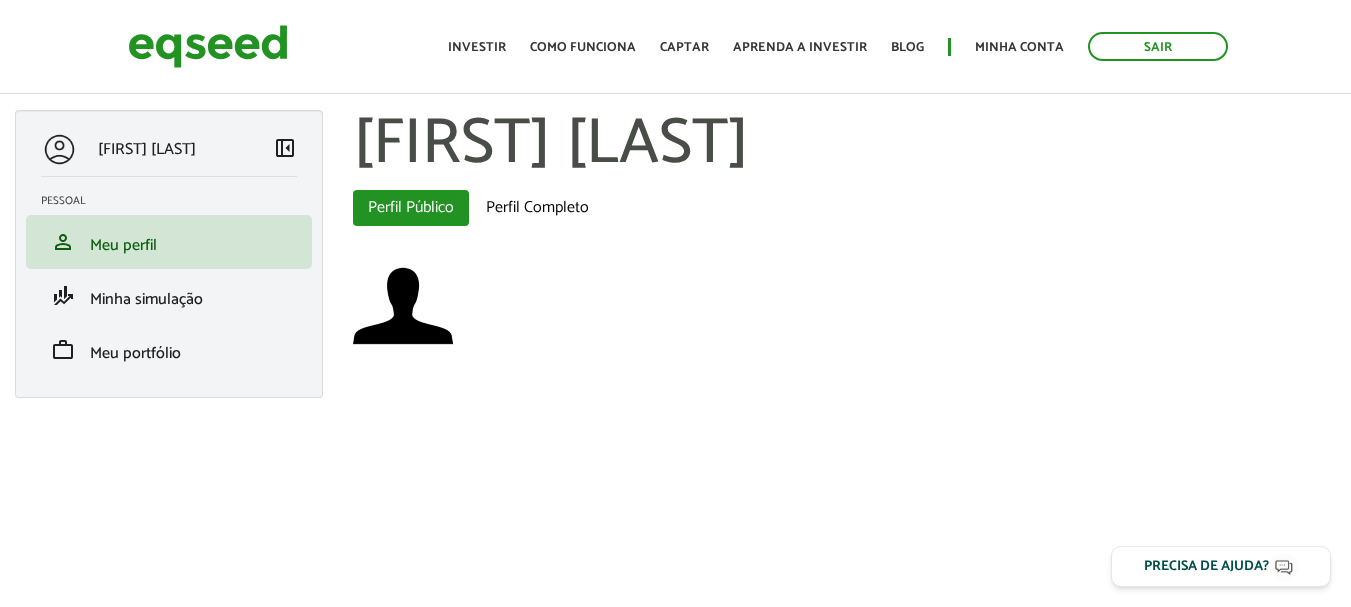 scroll, scrollTop: 0, scrollLeft: 0, axis: both 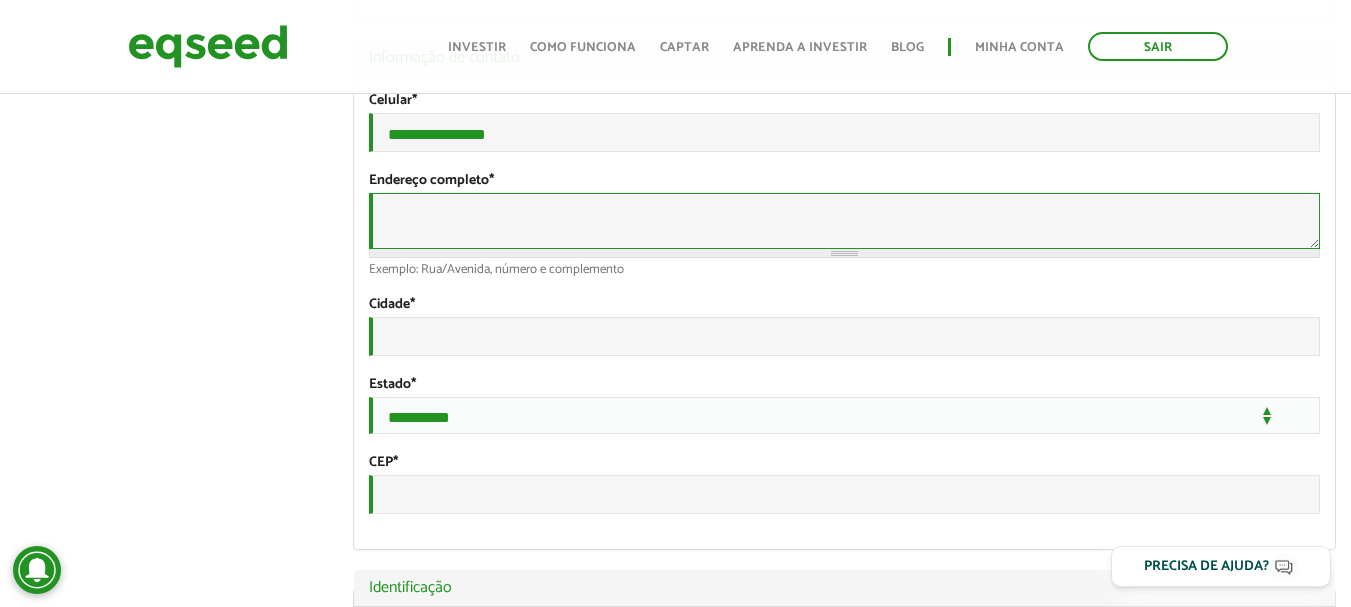 click on "Endereço completo  *" at bounding box center (844, 221) 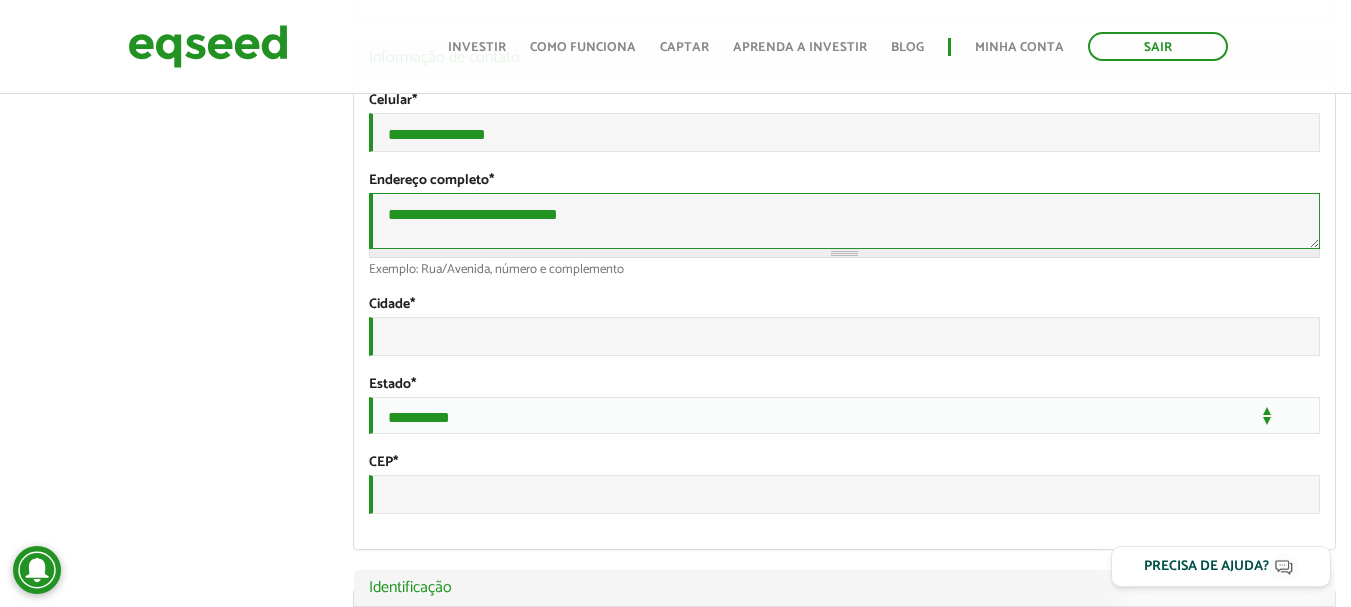 type on "**********" 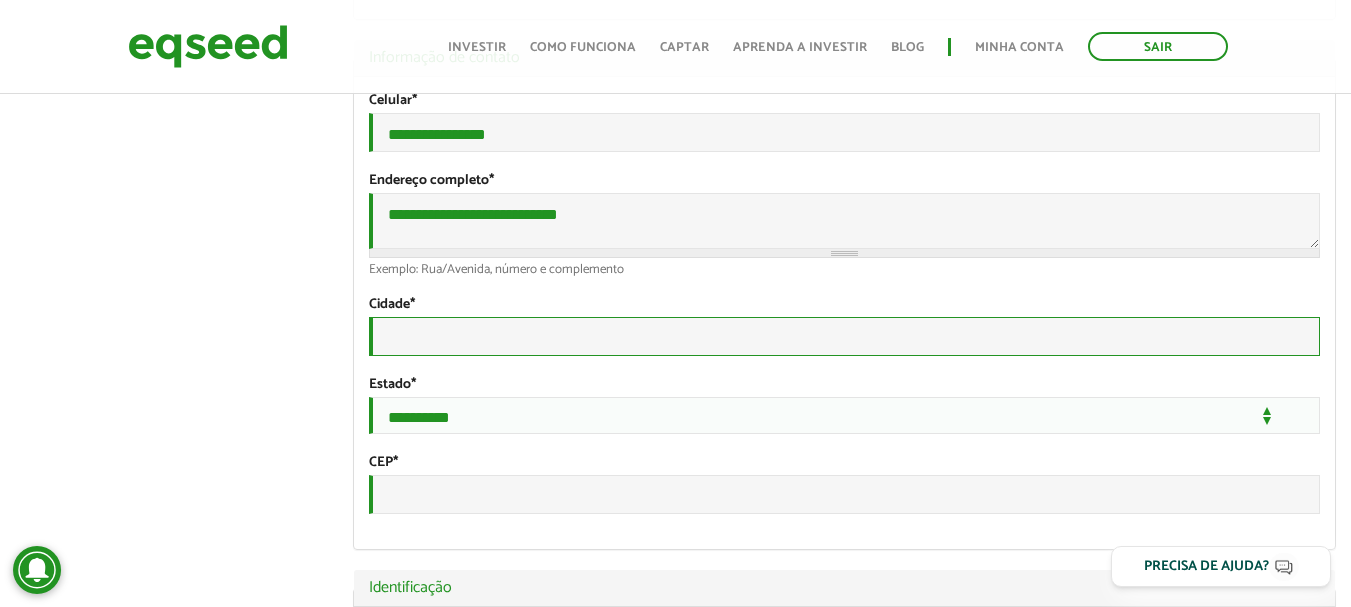 click on "Cidade  *" at bounding box center [844, 336] 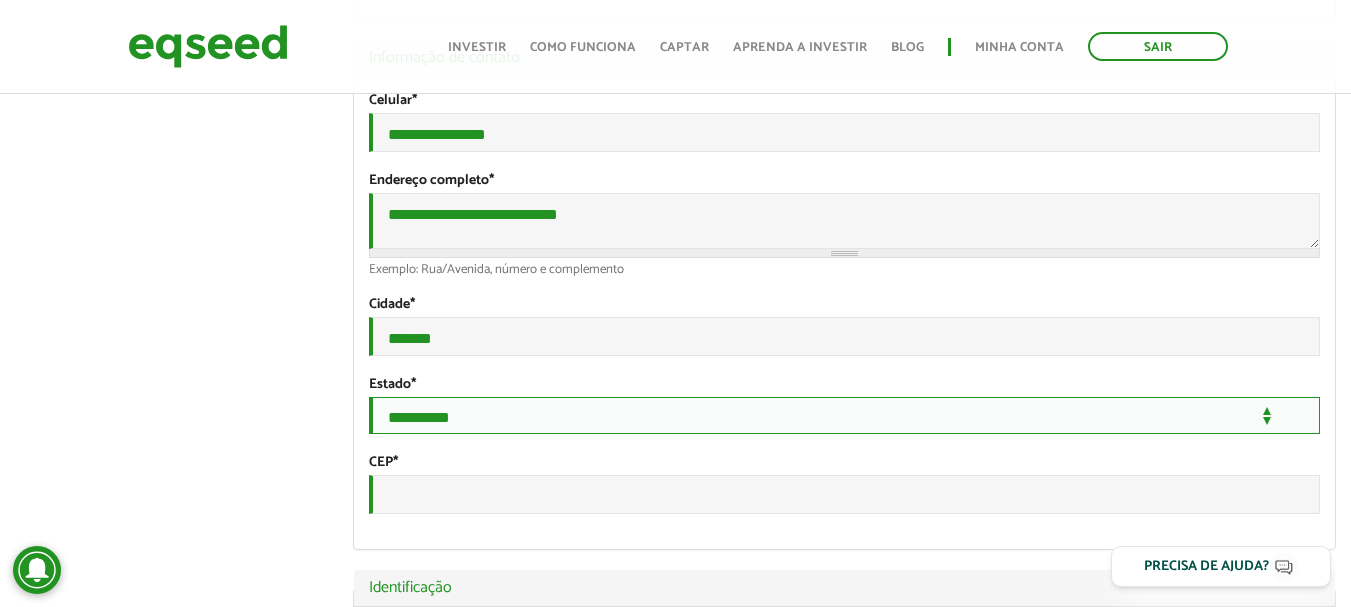 click on "**********" at bounding box center [844, 415] 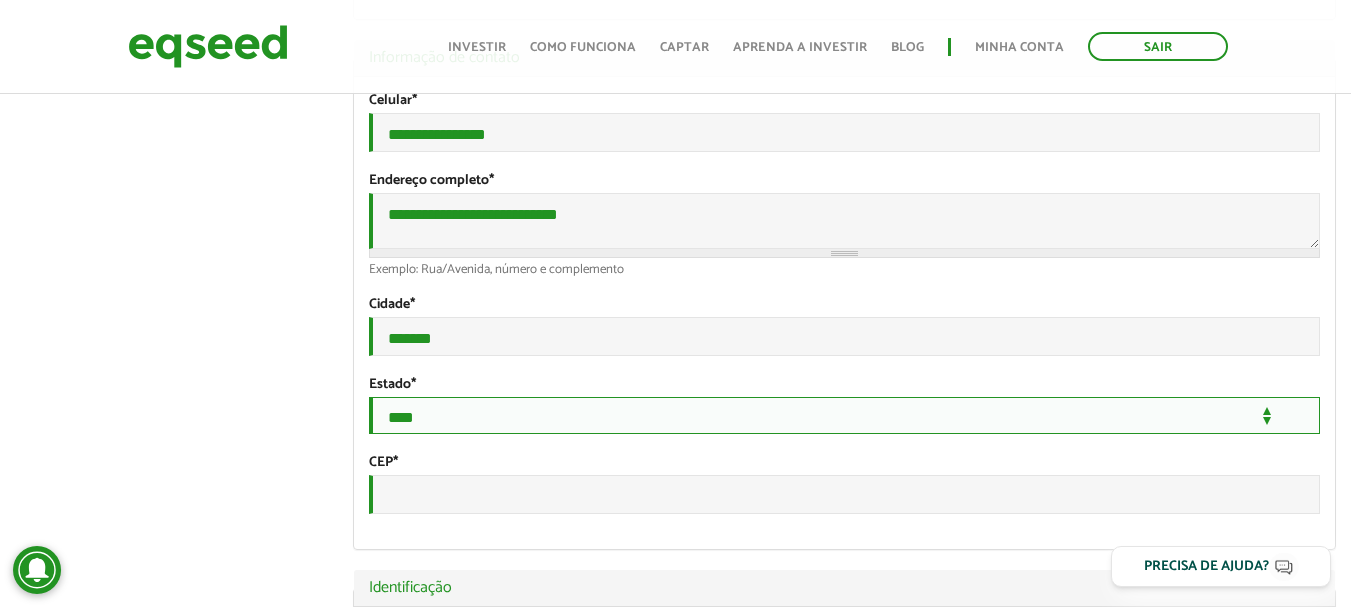 click on "**********" at bounding box center (844, 415) 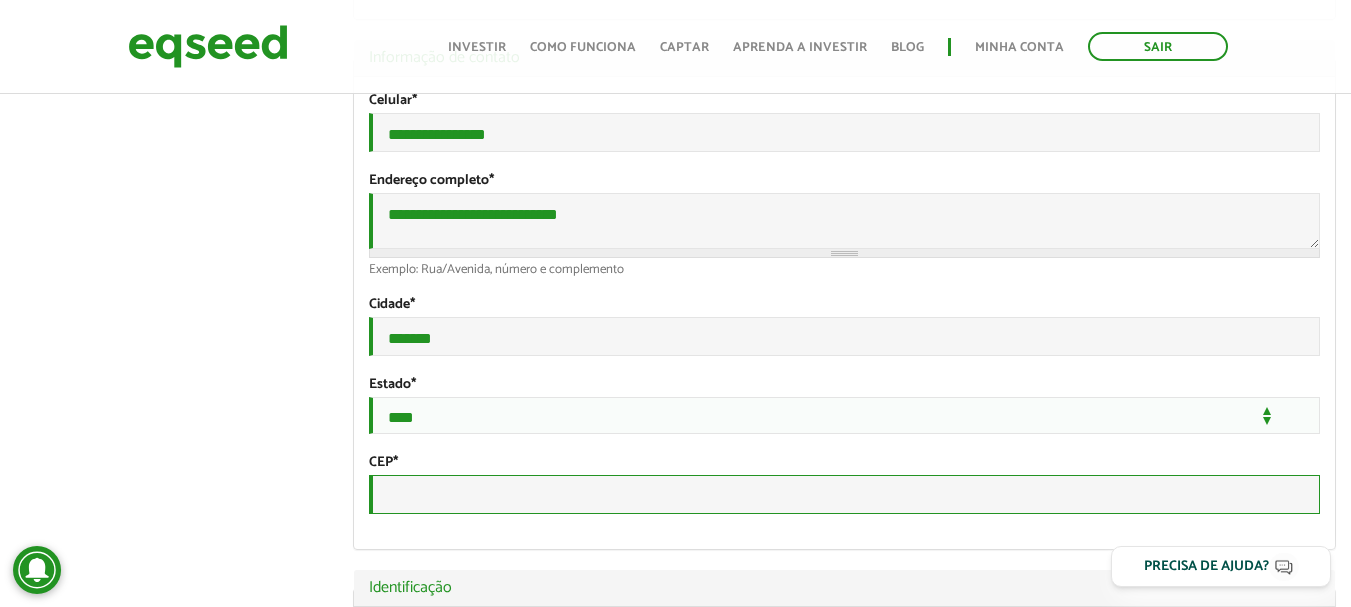 click on "CEP  *" at bounding box center (844, 494) 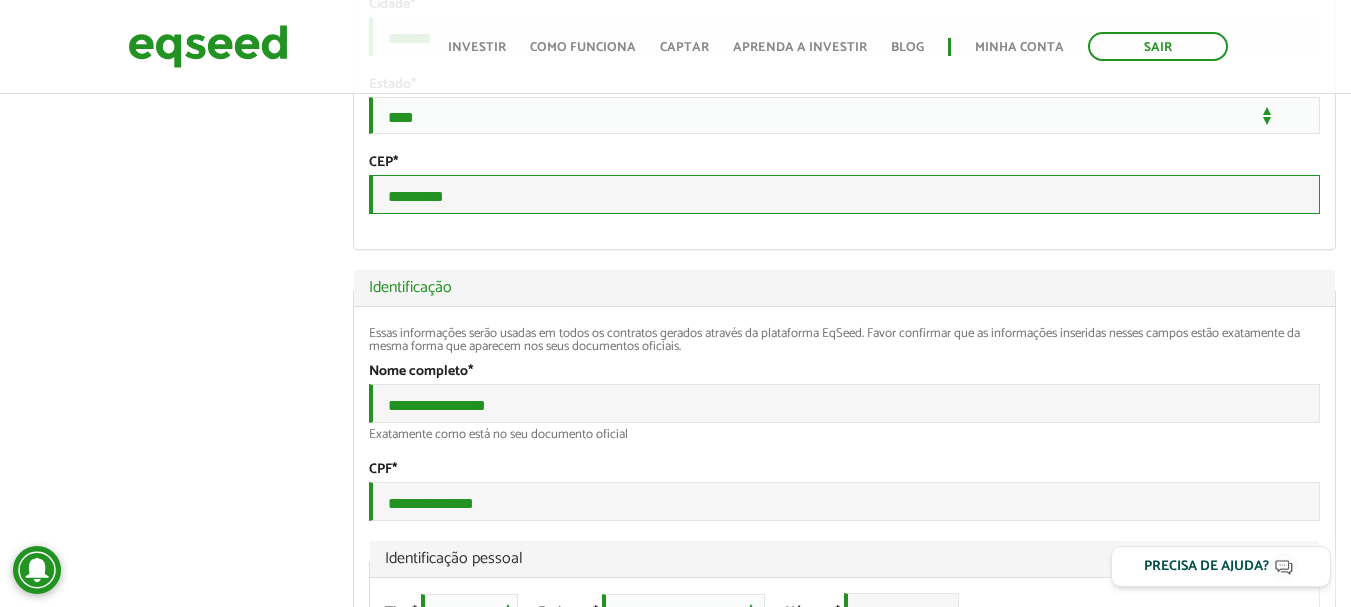 scroll, scrollTop: 600, scrollLeft: 0, axis: vertical 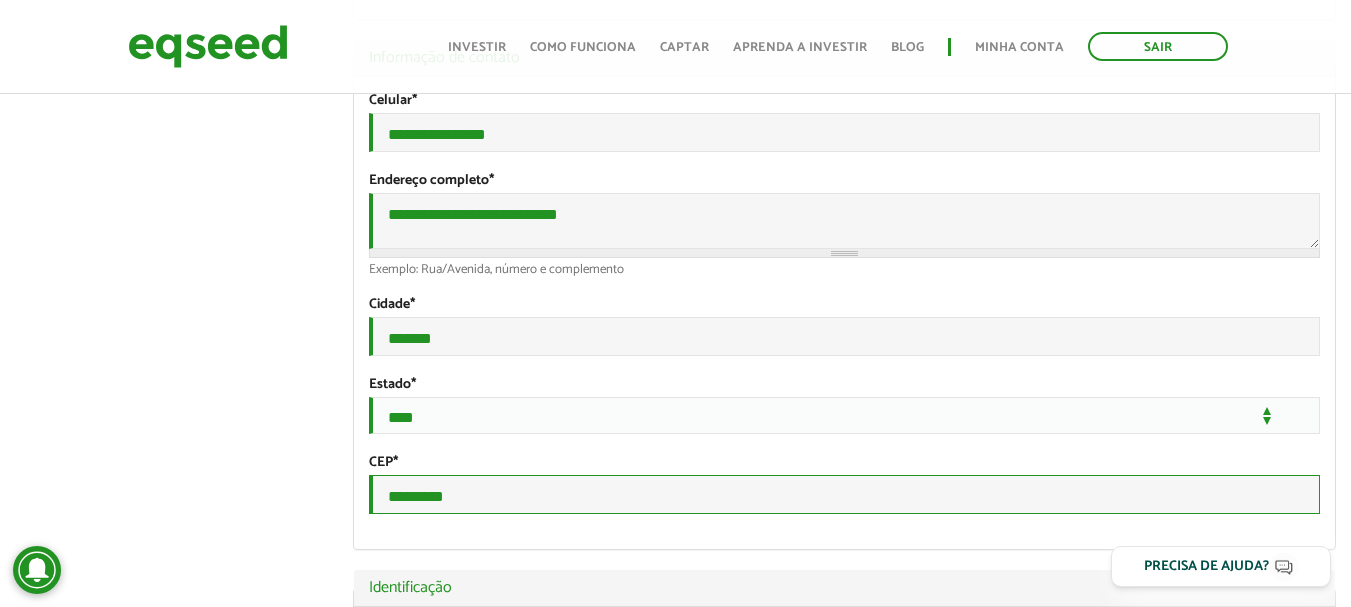 type on "*********" 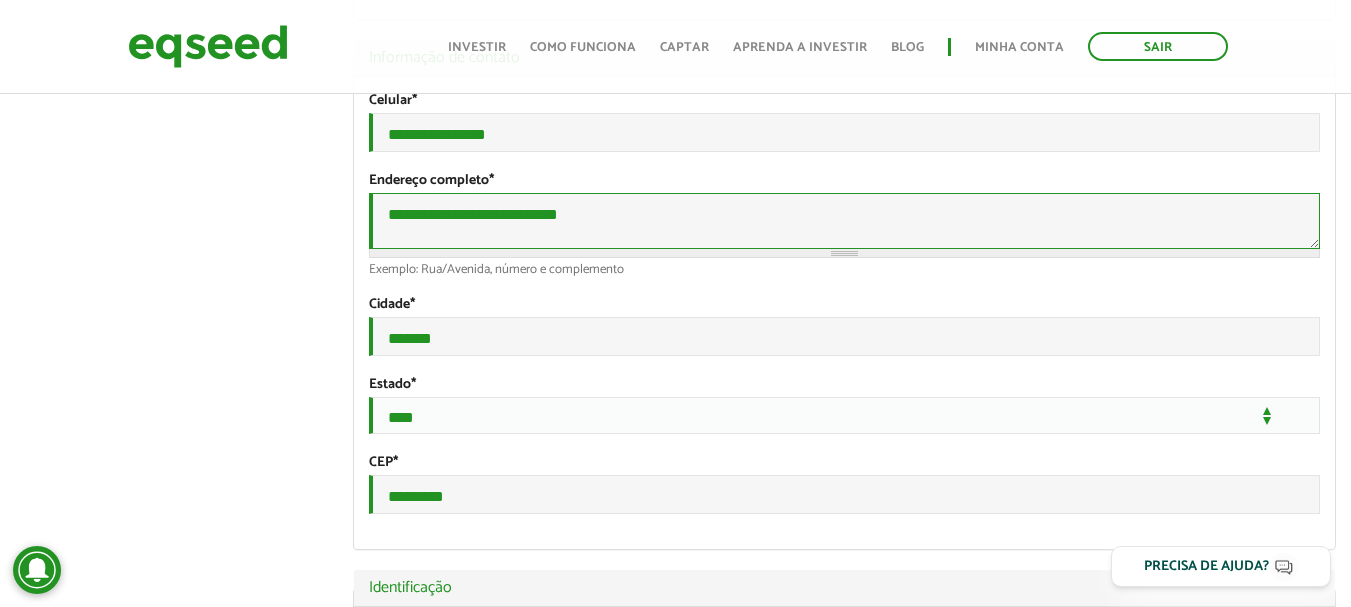 click on "**********" at bounding box center (844, 221) 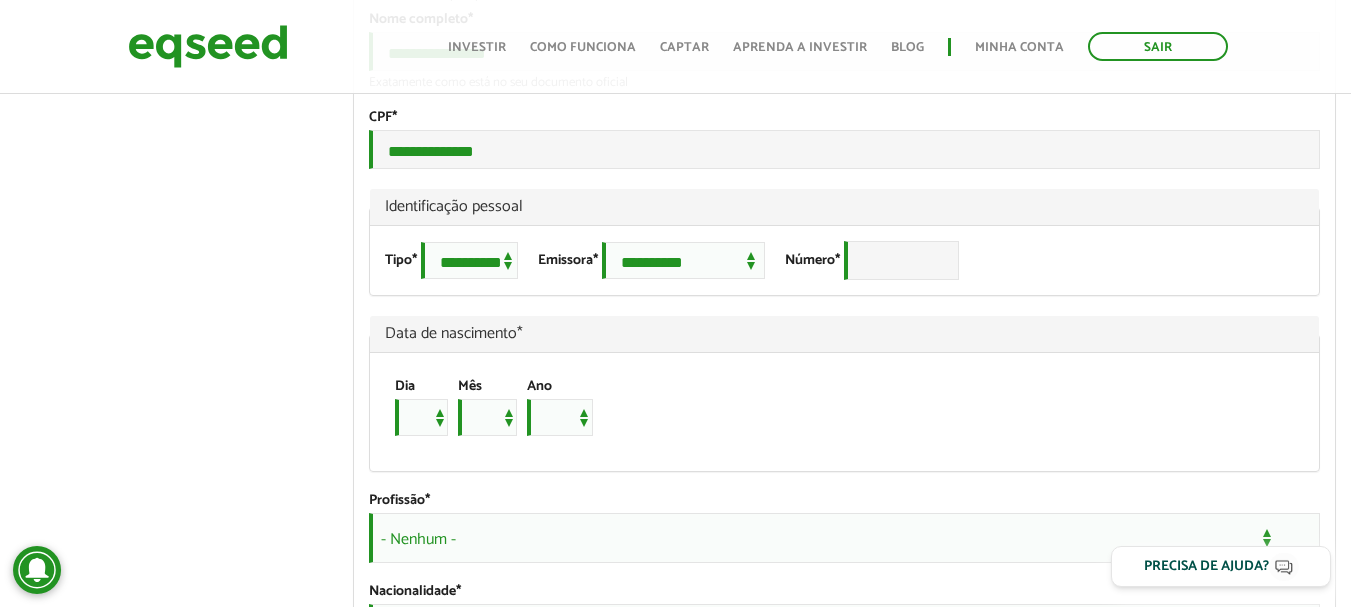 scroll, scrollTop: 1300, scrollLeft: 0, axis: vertical 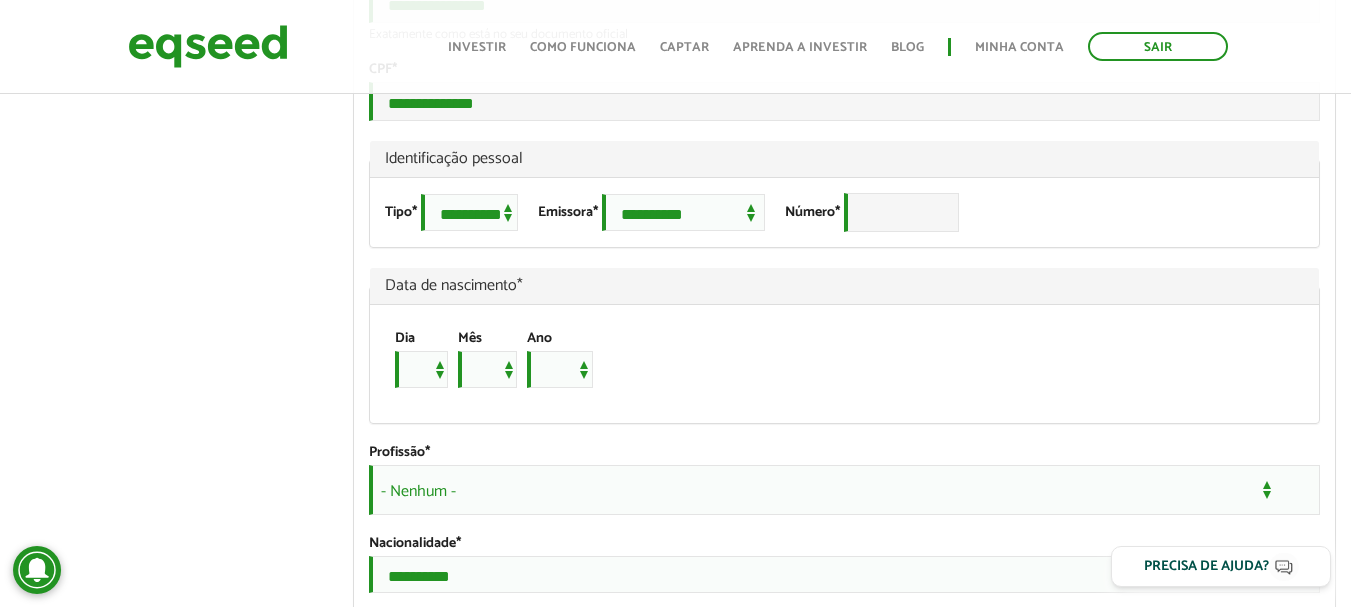 type on "**********" 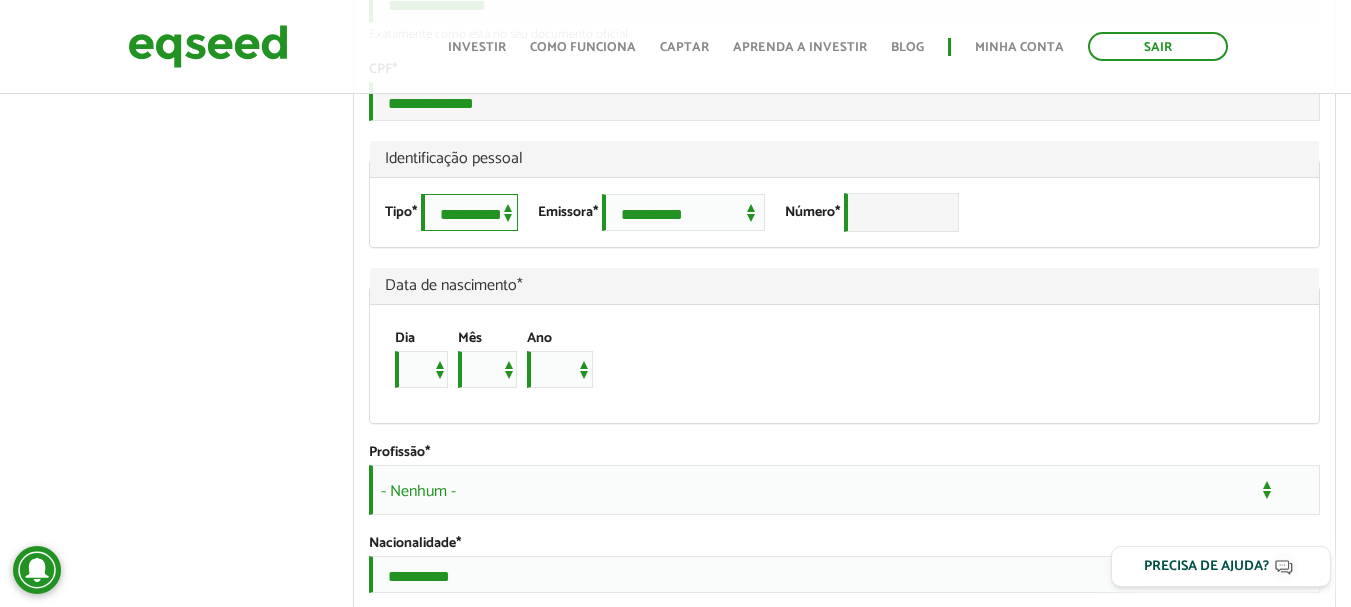 click on "**********" at bounding box center (469, 212) 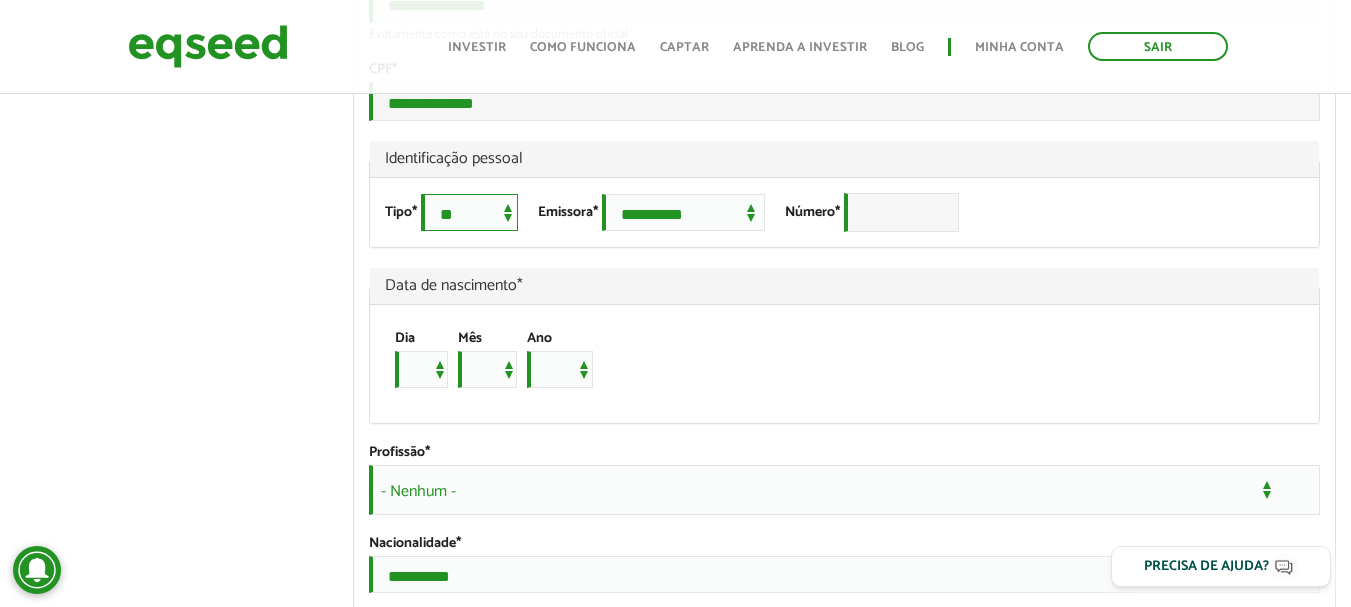 click on "**********" at bounding box center [469, 212] 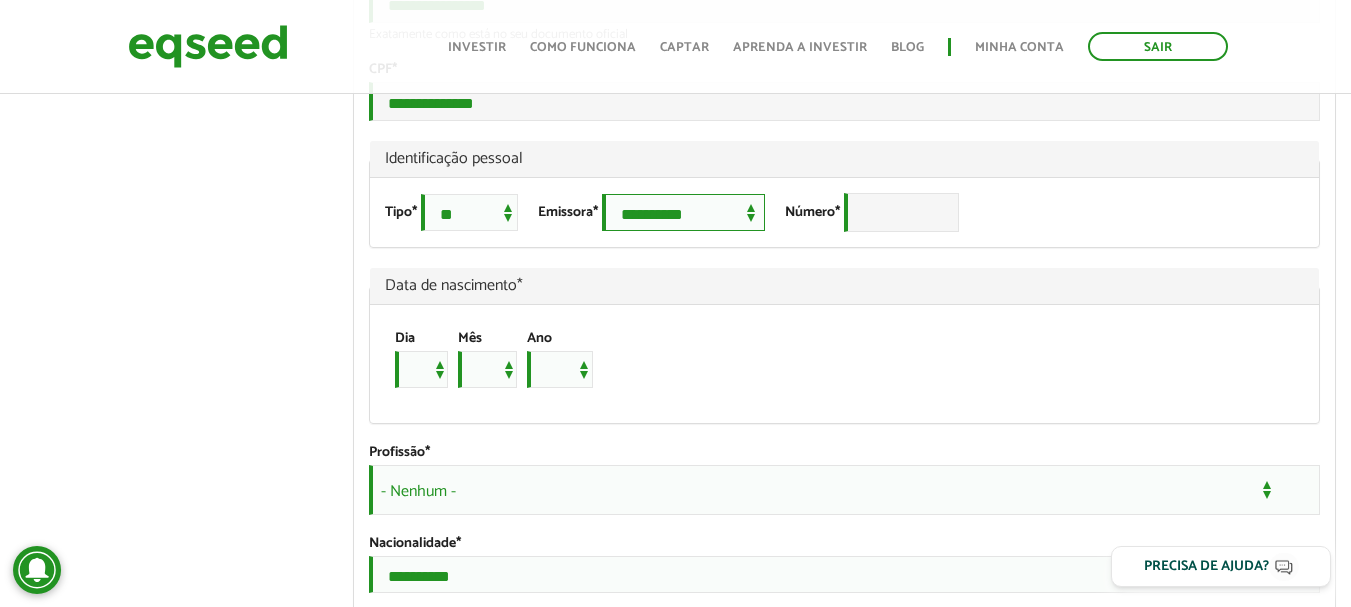 click on "**********" at bounding box center (683, 212) 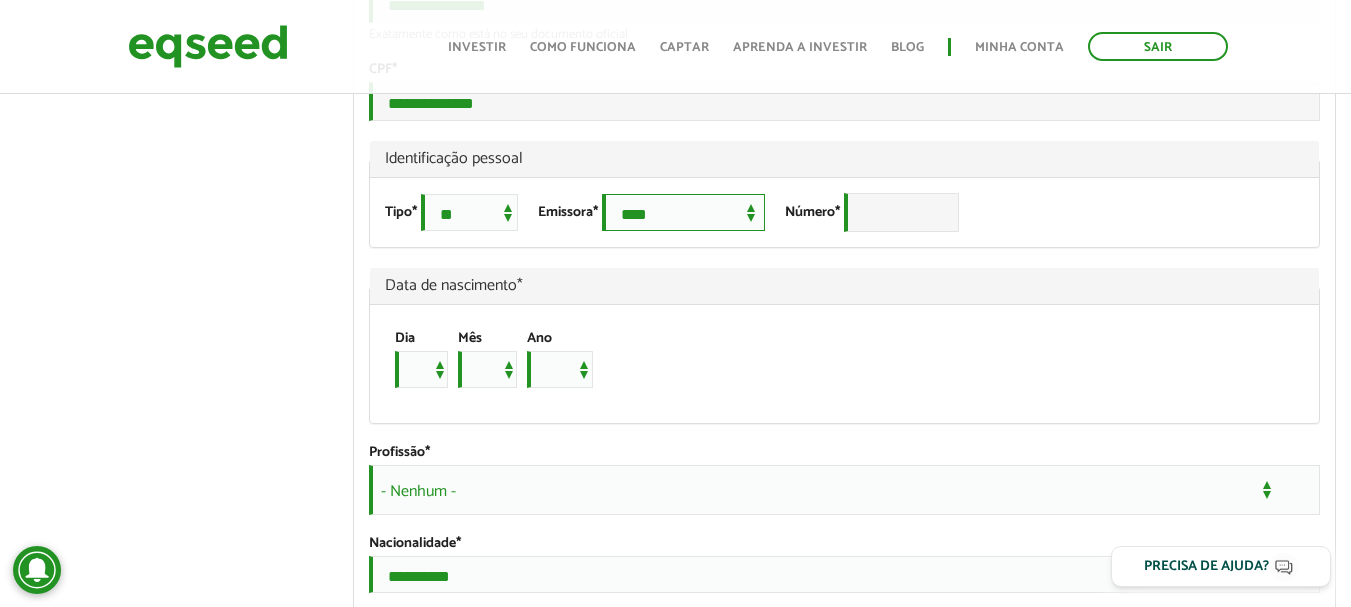 click on "**********" at bounding box center [683, 212] 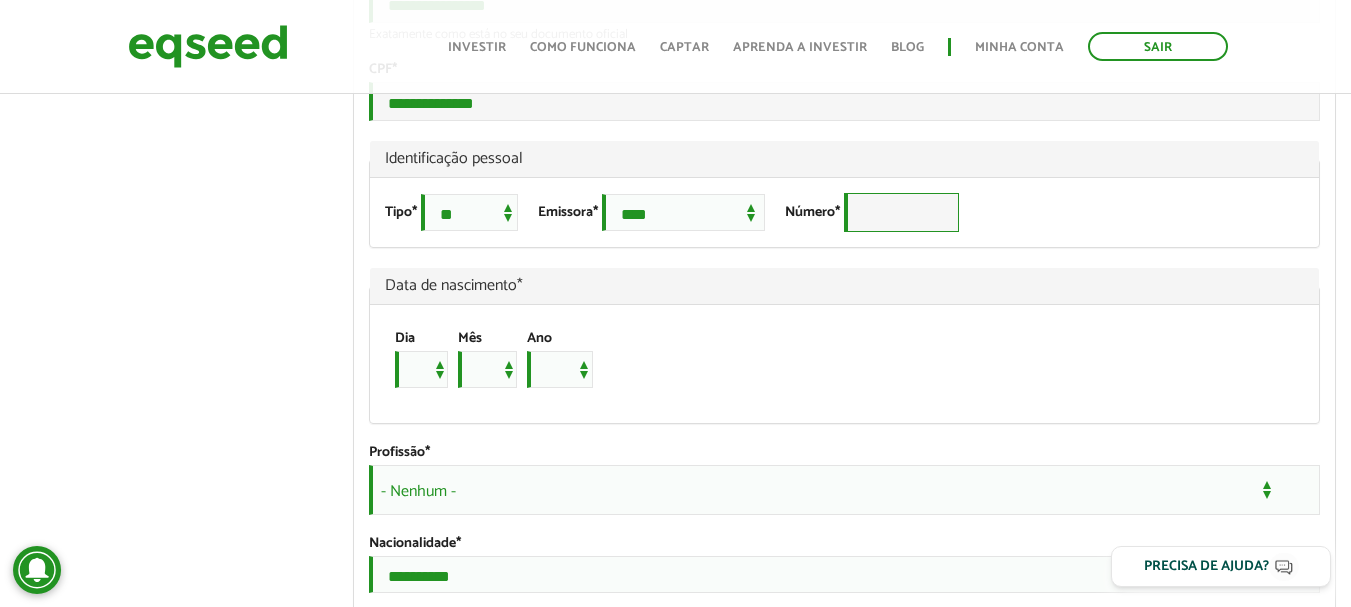 click on "Número  *" at bounding box center [901, 212] 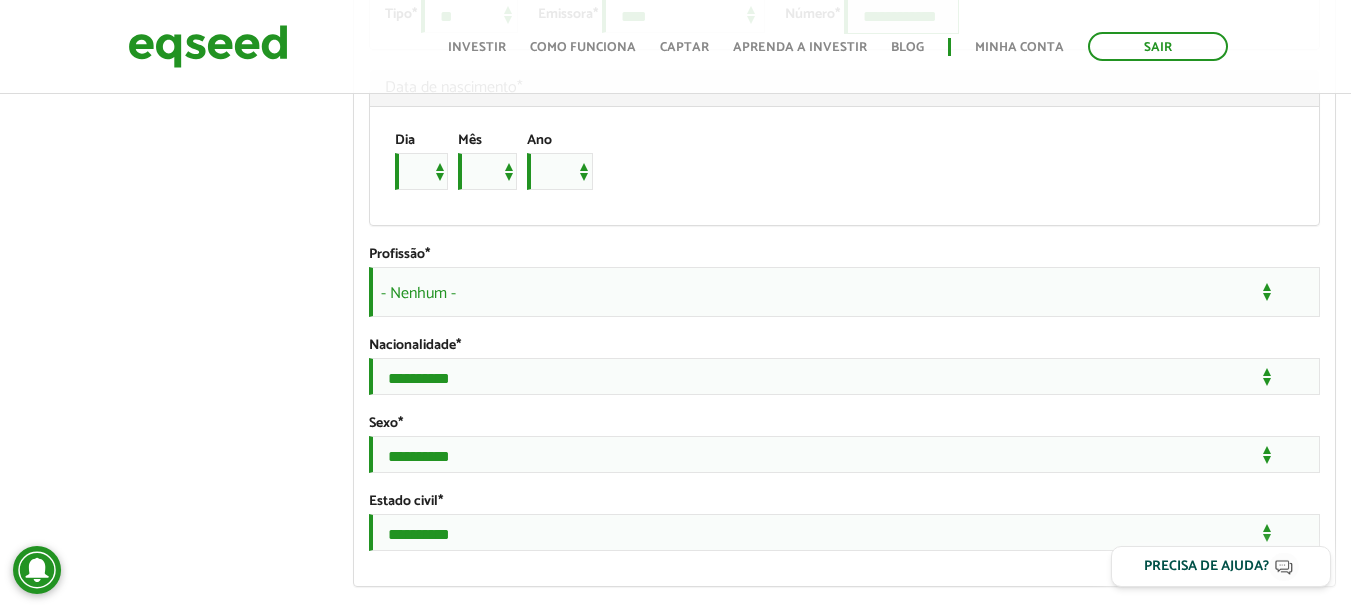 scroll, scrollTop: 1500, scrollLeft: 0, axis: vertical 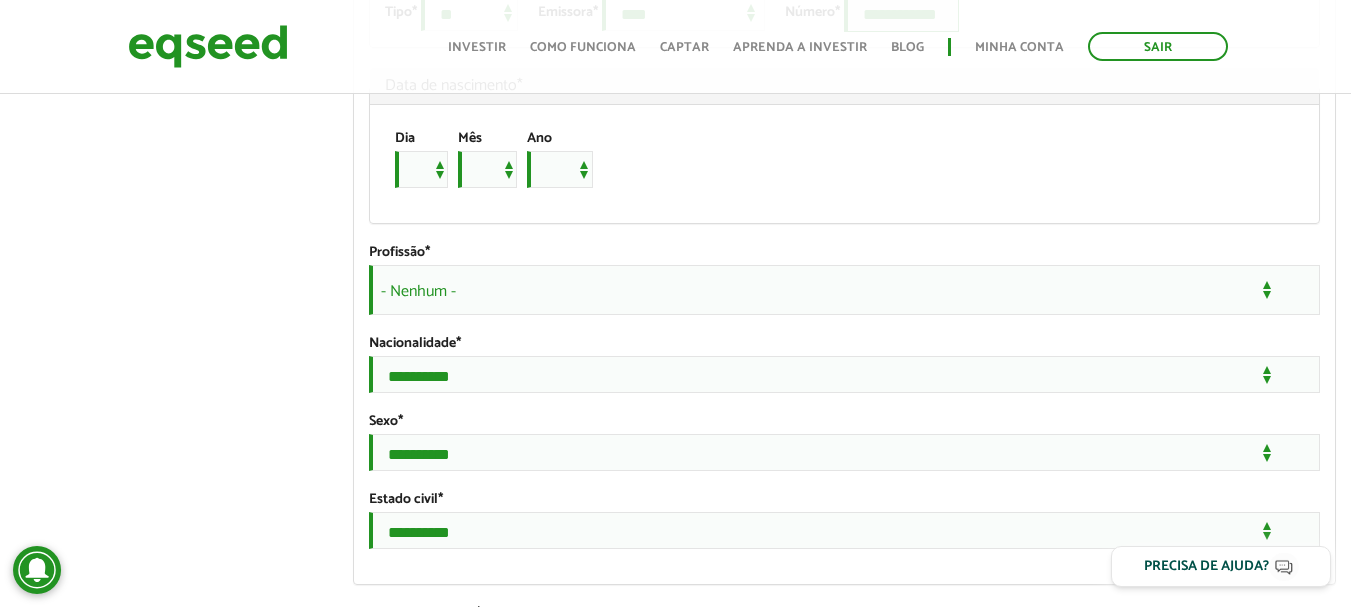 type on "**********" 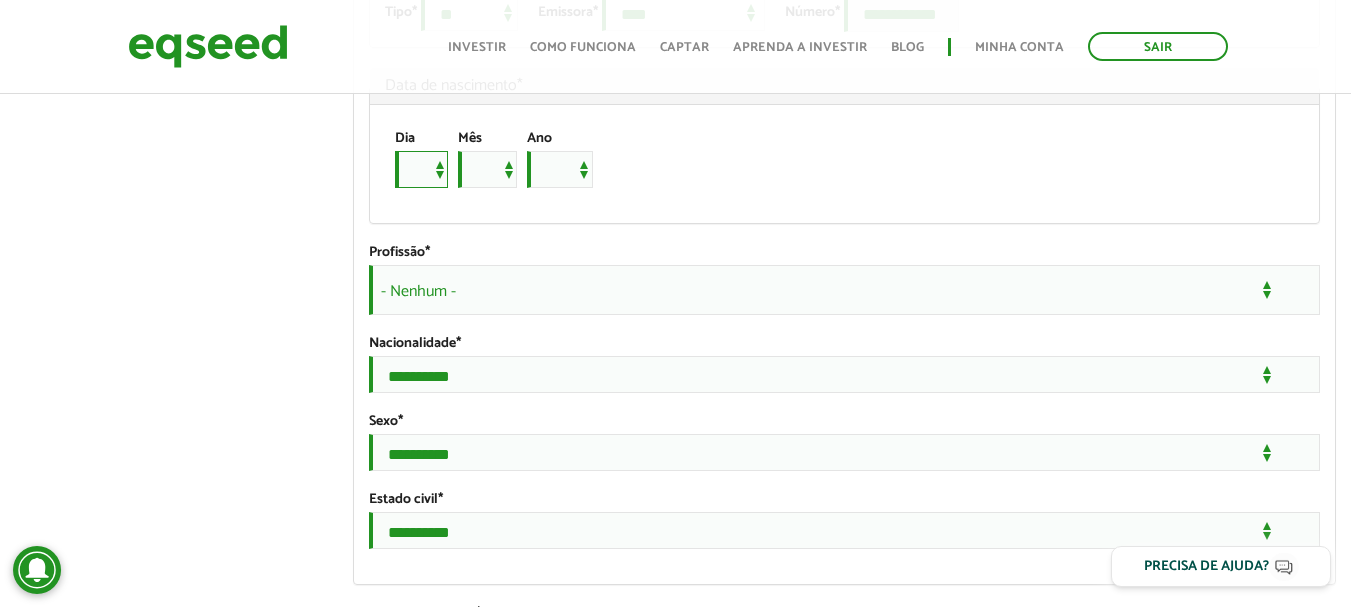 click on "* * * * * * * * * ** ** ** ** ** ** ** ** ** ** ** ** ** ** ** ** ** ** ** ** ** **" at bounding box center (421, 169) 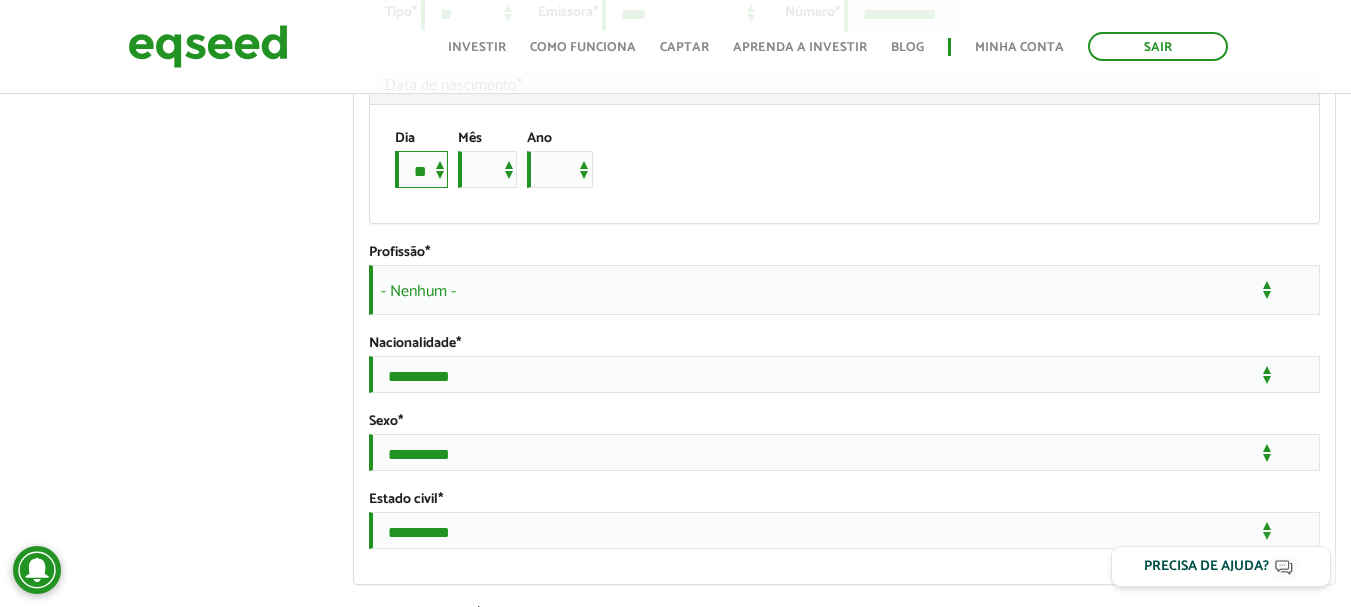 click on "* * * * * * * * * ** ** ** ** ** ** ** ** ** ** ** ** ** ** ** ** ** ** ** ** ** **" at bounding box center (421, 169) 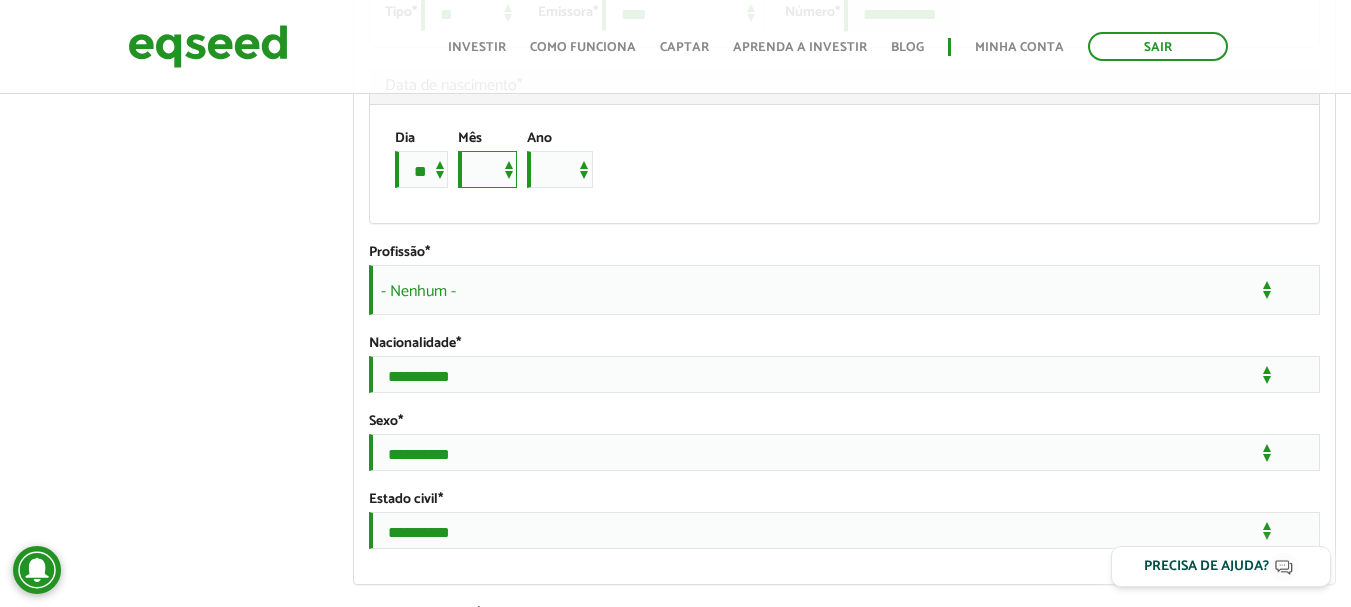 click on "*** *** *** *** *** *** *** *** *** *** *** ***" at bounding box center (487, 169) 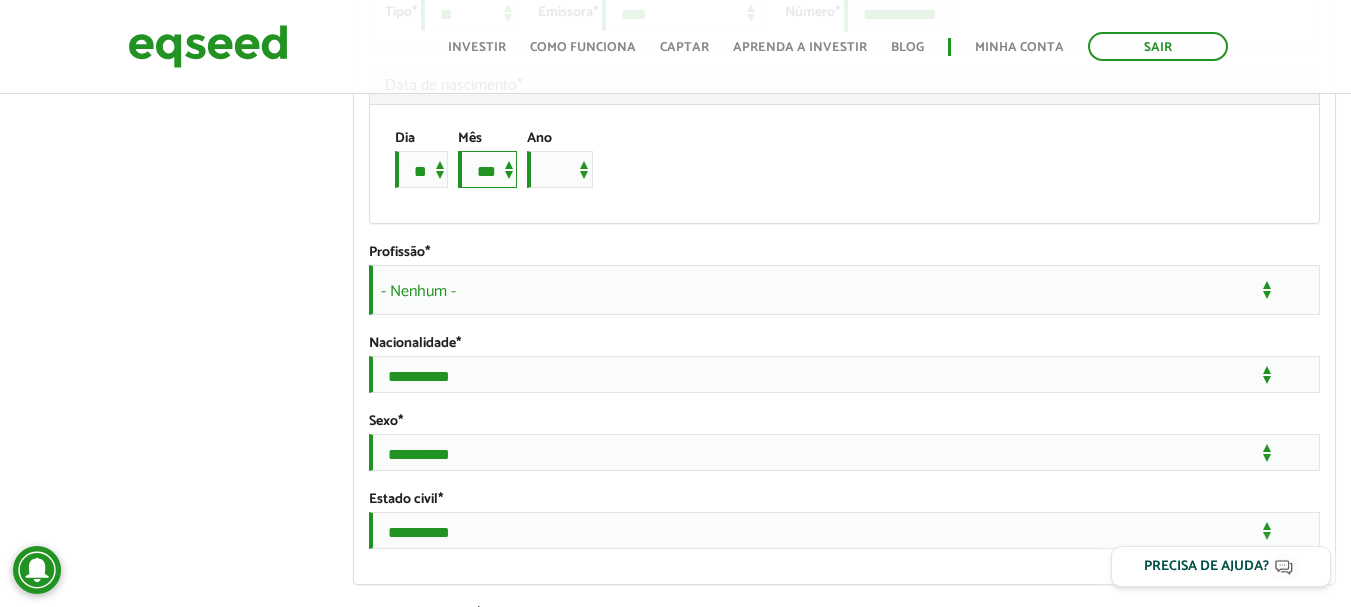 click on "*** *** *** *** *** *** *** *** *** *** *** ***" at bounding box center (487, 169) 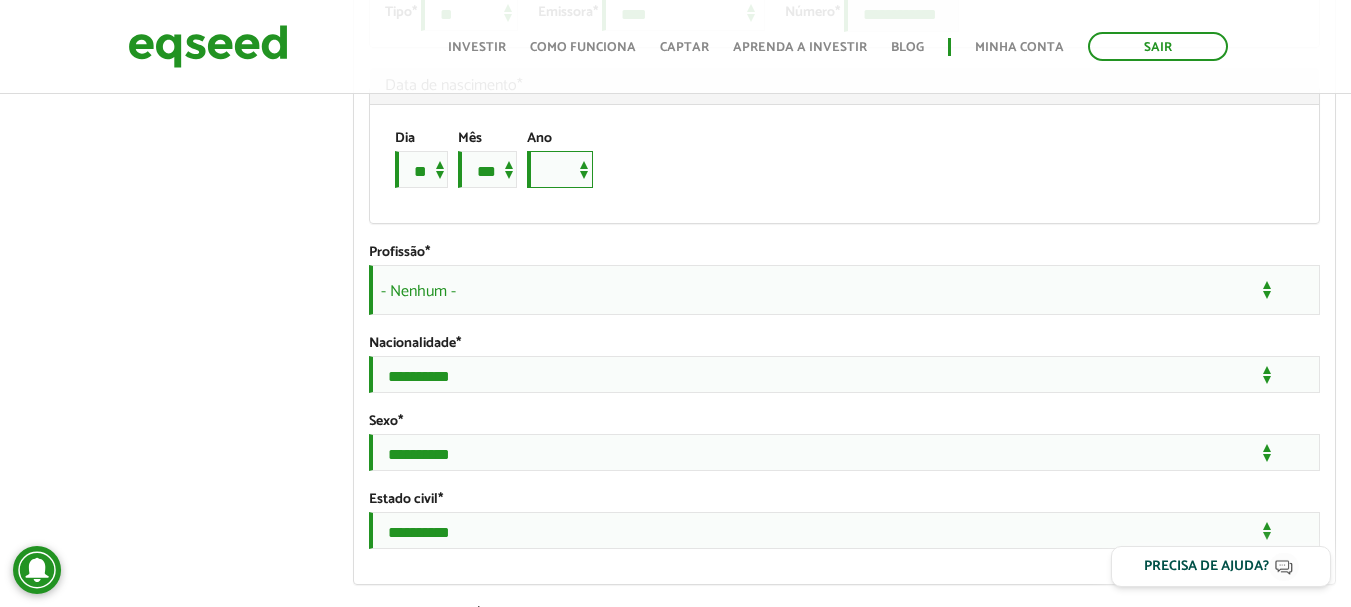 click on "**** **** **** **** **** **** **** **** **** **** **** **** **** **** **** **** **** **** **** **** **** **** **** **** **** **** **** **** **** **** **** **** **** **** **** **** **** **** **** **** **** **** **** **** **** **** **** **** **** **** **** **** **** **** **** **** **** **** **** **** **** **** **** **** **** **** **** **** **** **** **** **** **** **** **** **** **** **** **** **** **** **** **** **** **** **** **** **** **** **** **** **** **** **** **** **** **** **** **** **** **** **** **** **** **** **** **** **** **** **** **** **** **** **** **** **** **** **** **** **** **** **** **** **** **** ****" at bounding box center (560, 169) 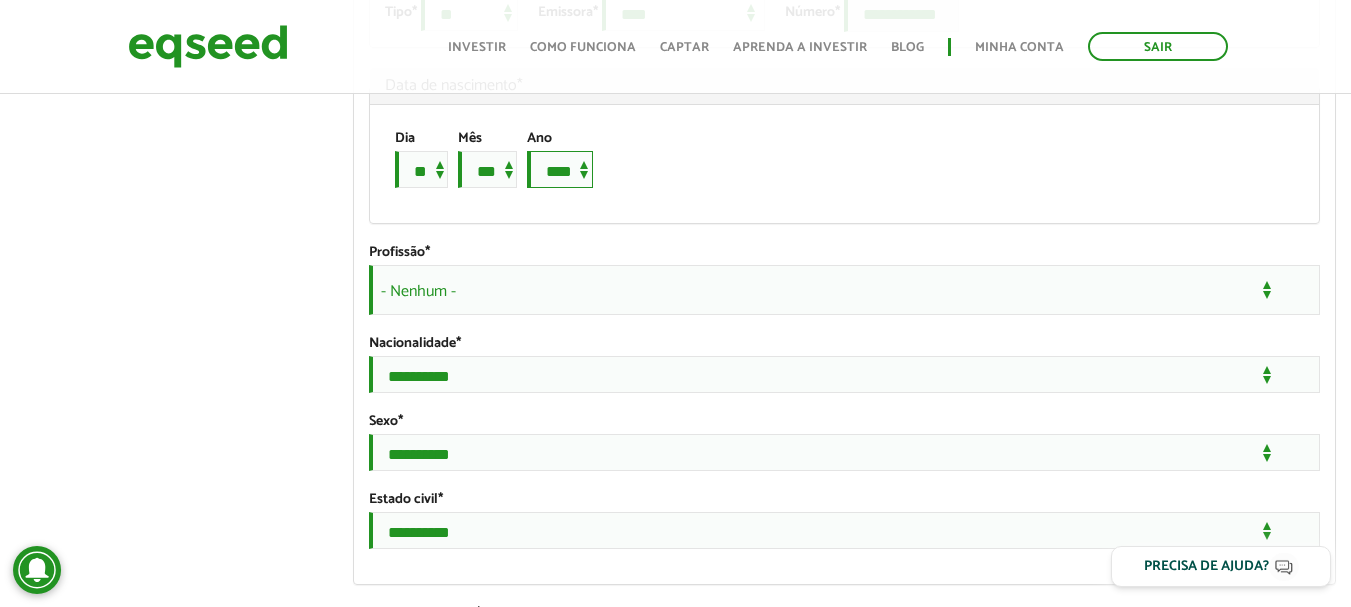 click on "**** **** **** **** **** **** **** **** **** **** **** **** **** **** **** **** **** **** **** **** **** **** **** **** **** **** **** **** **** **** **** **** **** **** **** **** **** **** **** **** **** **** **** **** **** **** **** **** **** **** **** **** **** **** **** **** **** **** **** **** **** **** **** **** **** **** **** **** **** **** **** **** **** **** **** **** **** **** **** **** **** **** **** **** **** **** **** **** **** **** **** **** **** **** **** **** **** **** **** **** **** **** **** **** **** **** **** **** **** **** **** **** **** **** **** **** **** **** **** **** **** **** **** **** **** ****" at bounding box center (560, 169) 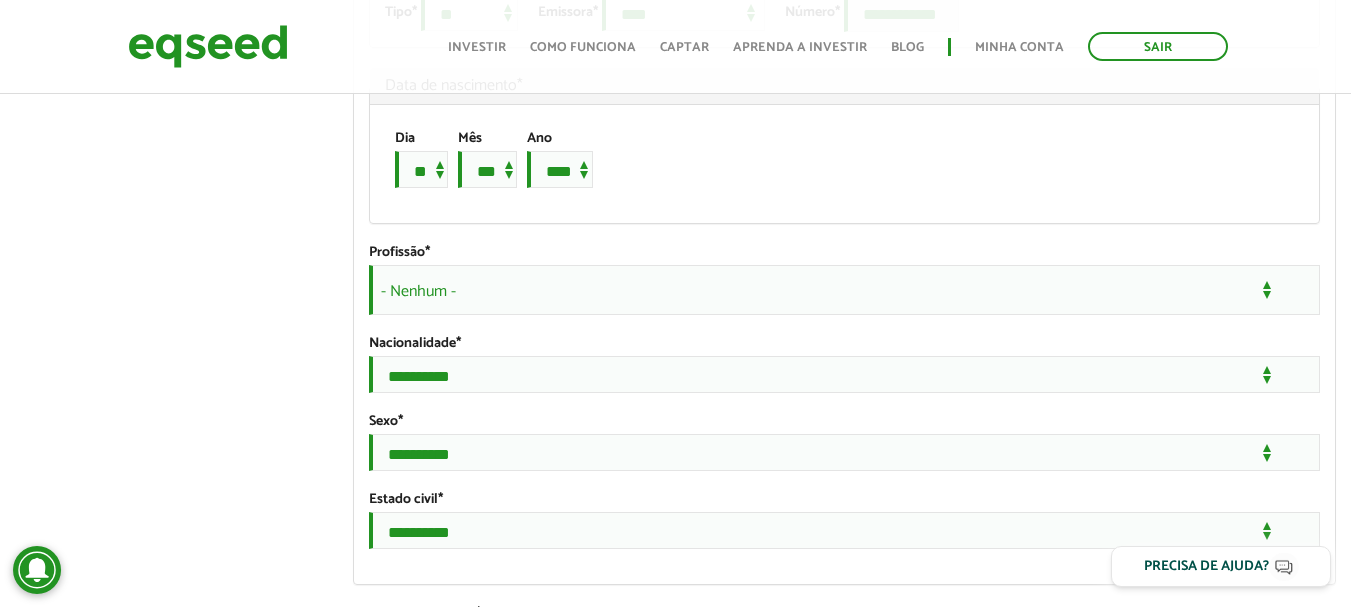 click on "- Nenhum -" at bounding box center (844, 290) 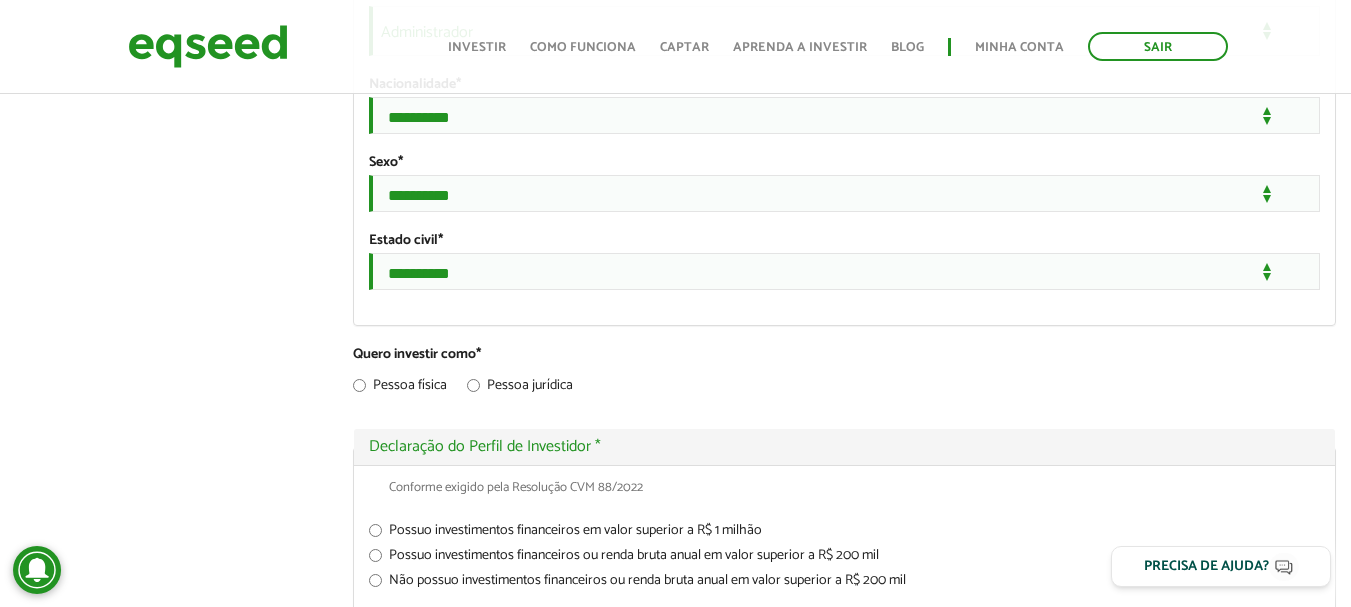 scroll, scrollTop: 1800, scrollLeft: 0, axis: vertical 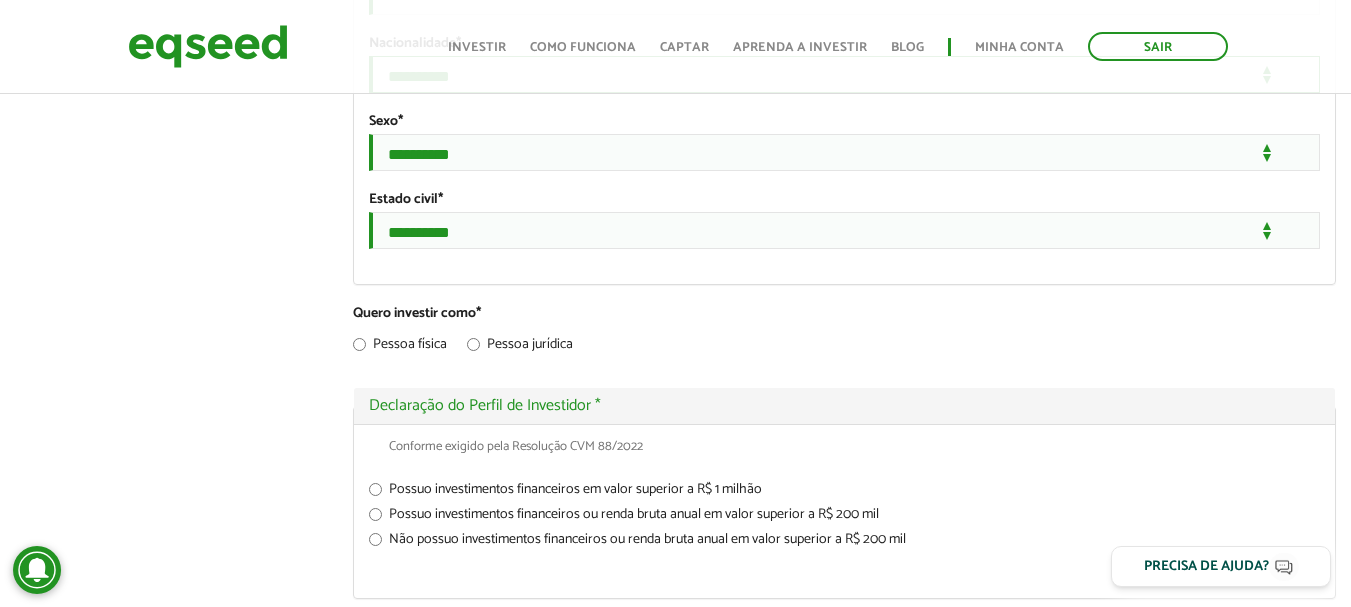 click on "**********" at bounding box center (844, 74) 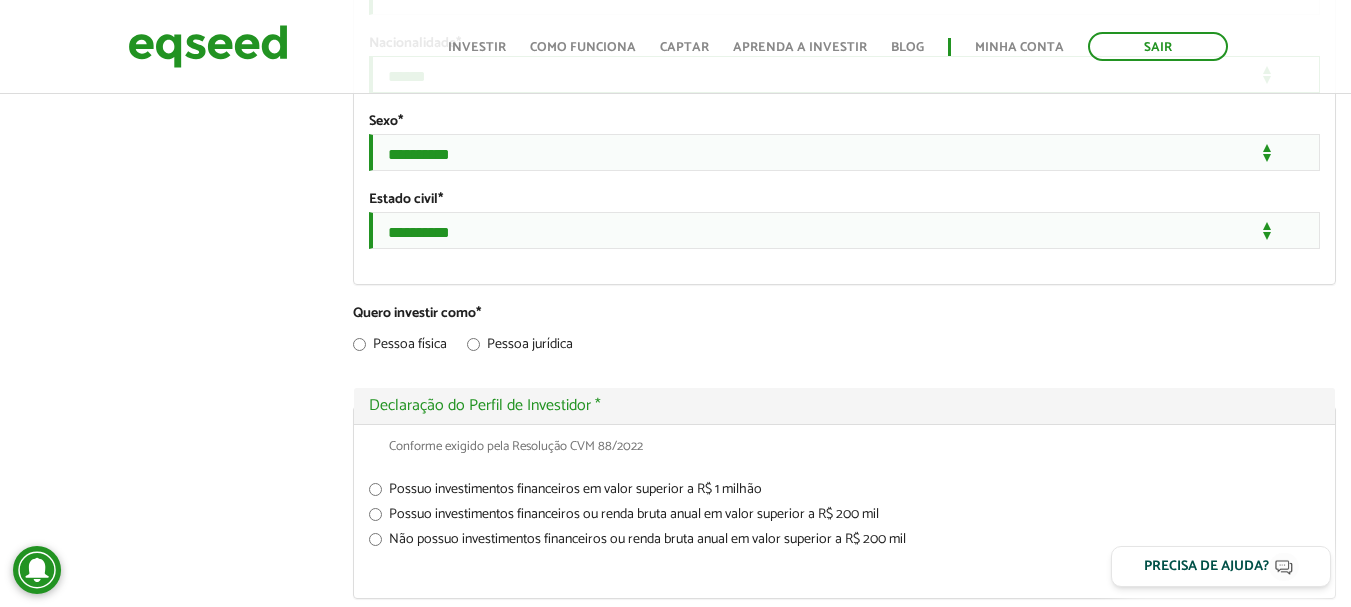 click on "**********" at bounding box center (844, 74) 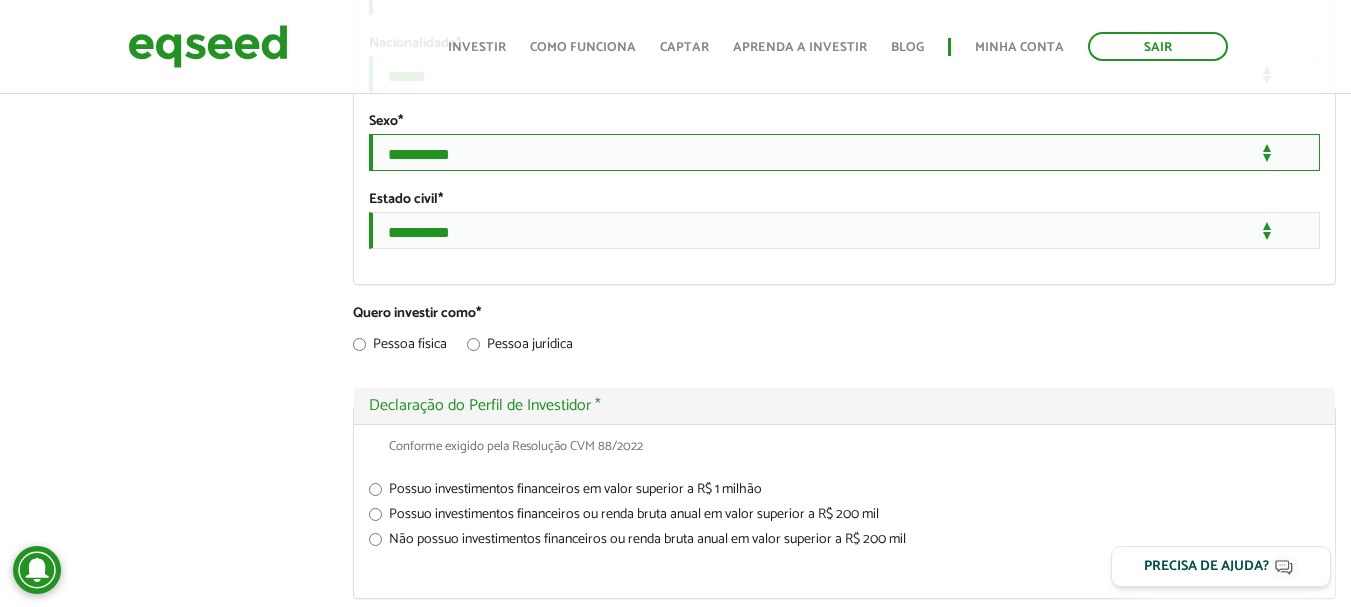 click on "**********" at bounding box center [844, 152] 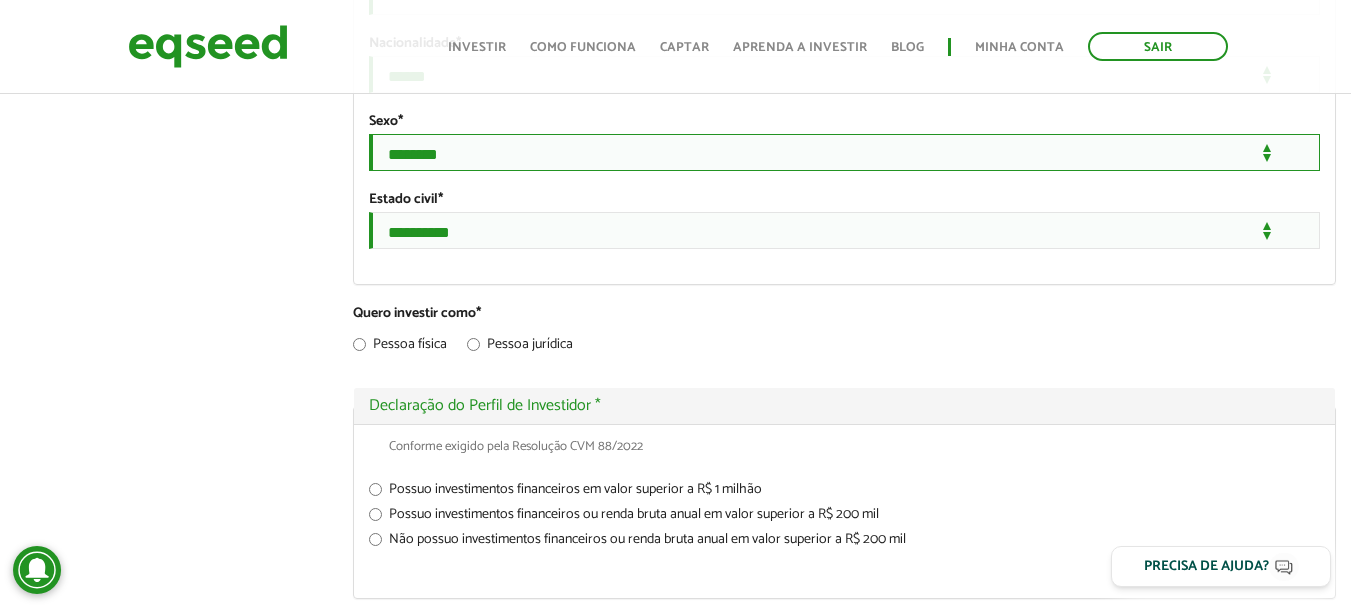 click on "**********" at bounding box center [844, 152] 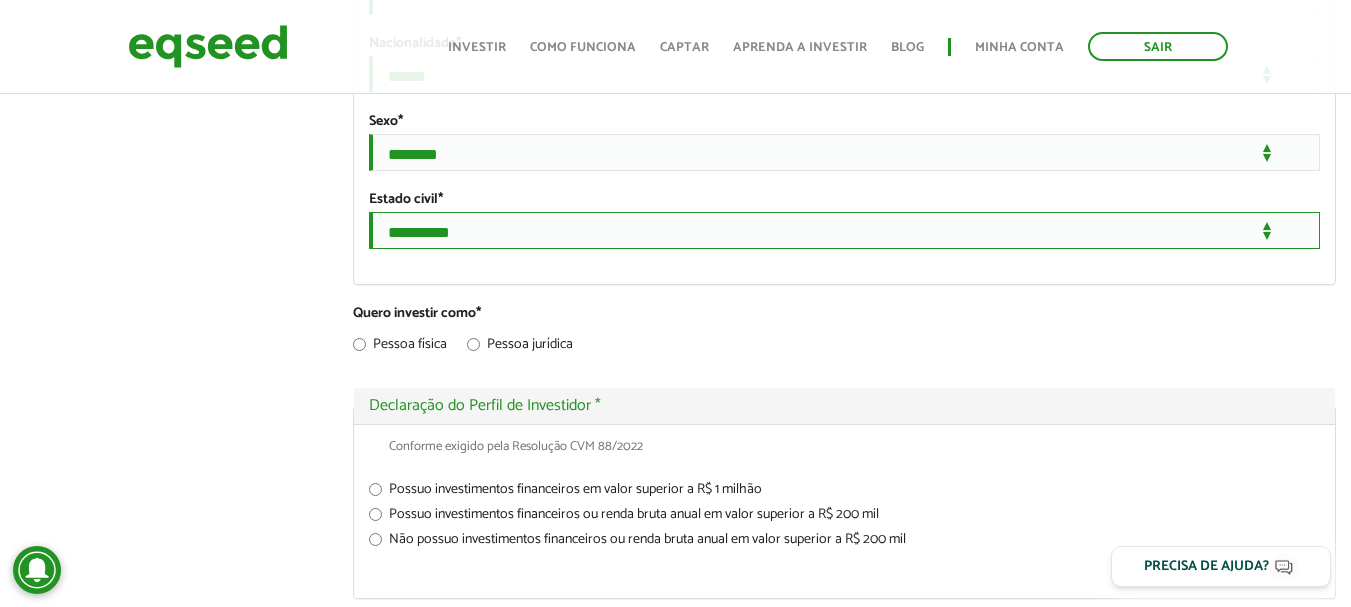click on "**********" at bounding box center (844, 230) 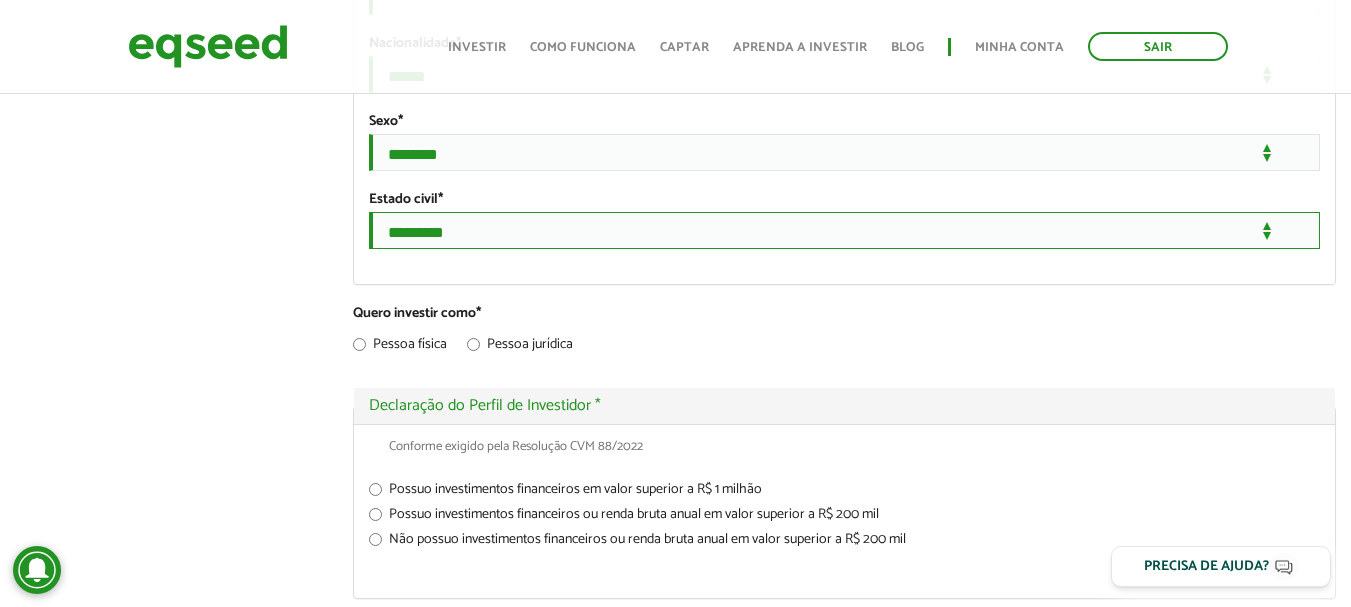 click on "**********" at bounding box center (844, 230) 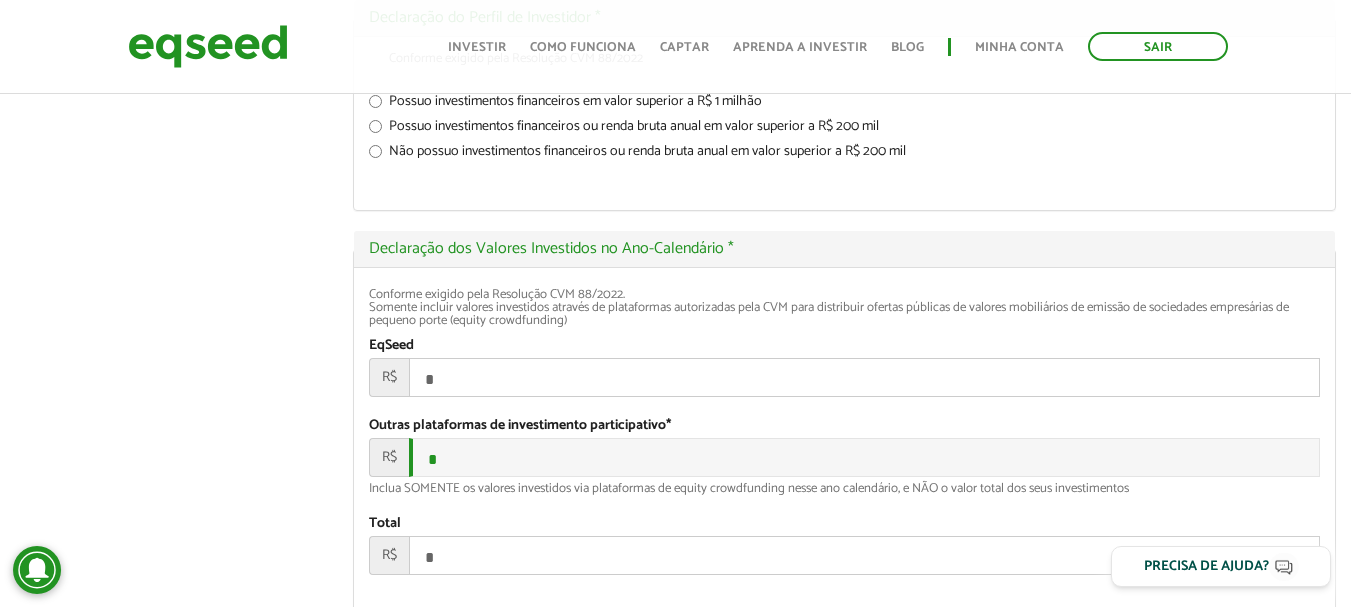 scroll, scrollTop: 2200, scrollLeft: 0, axis: vertical 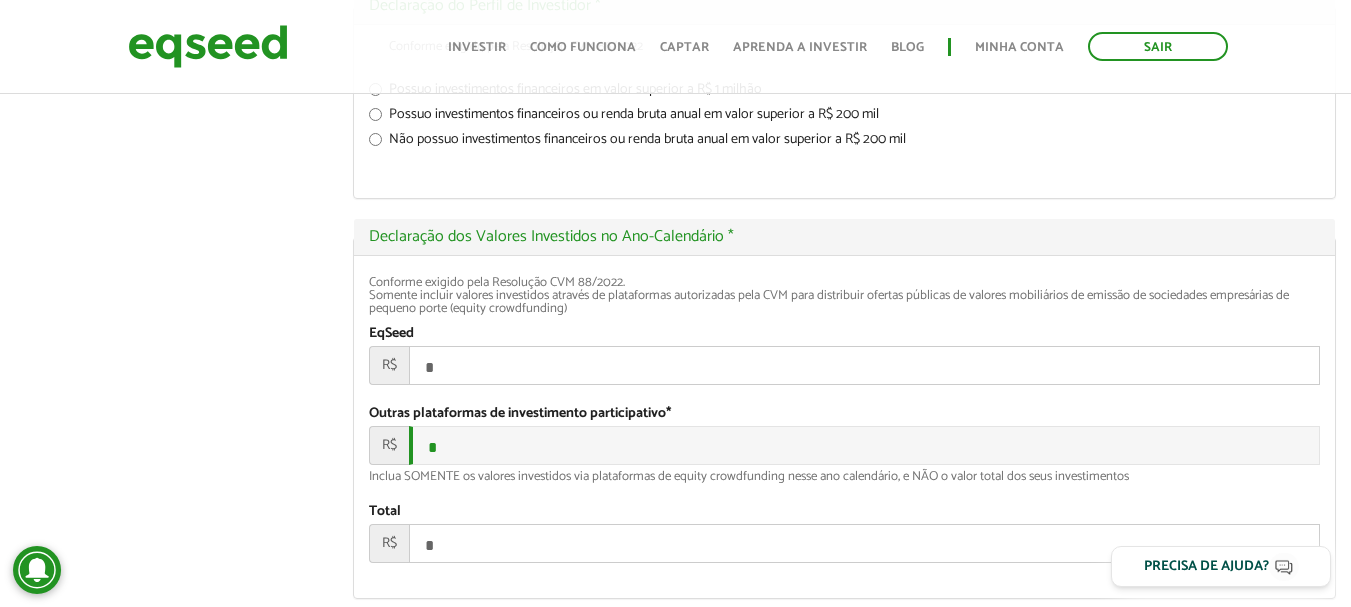 click on "Possuo investimentos financeiros em valor superior a R$ 1 milhão" at bounding box center (844, 93) 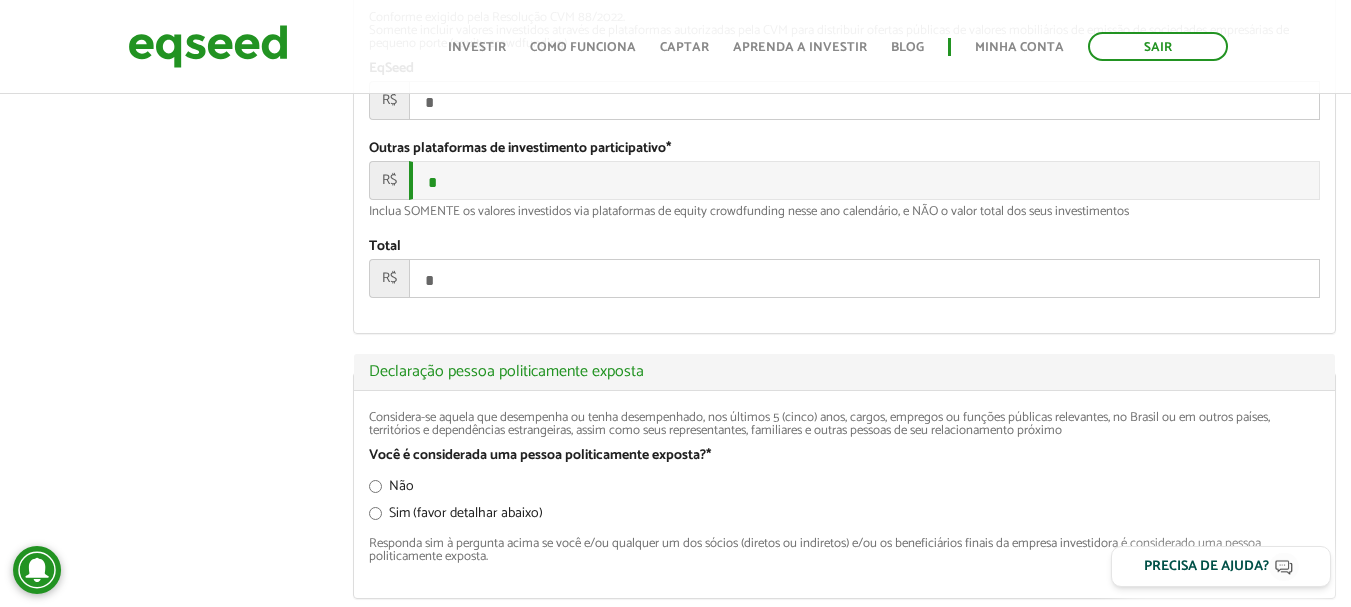 scroll, scrollTop: 2500, scrollLeft: 0, axis: vertical 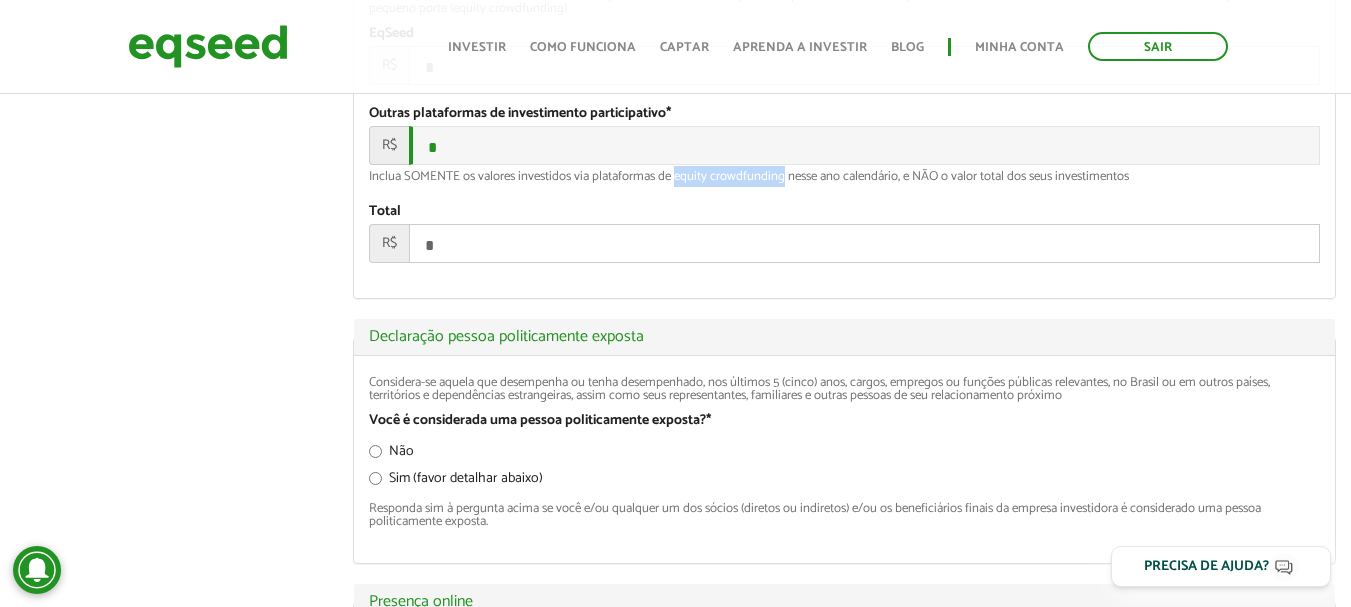 drag, startPoint x: 762, startPoint y: 338, endPoint x: 678, endPoint y: 351, distance: 85 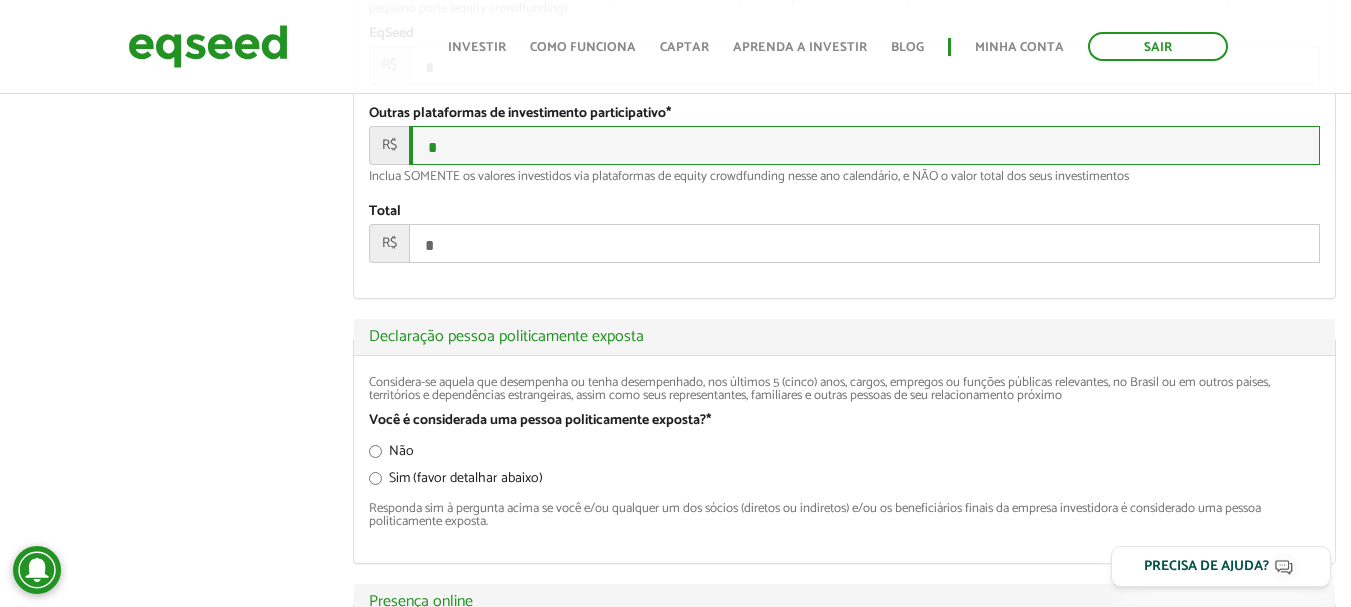 click on "*" at bounding box center [864, 145] 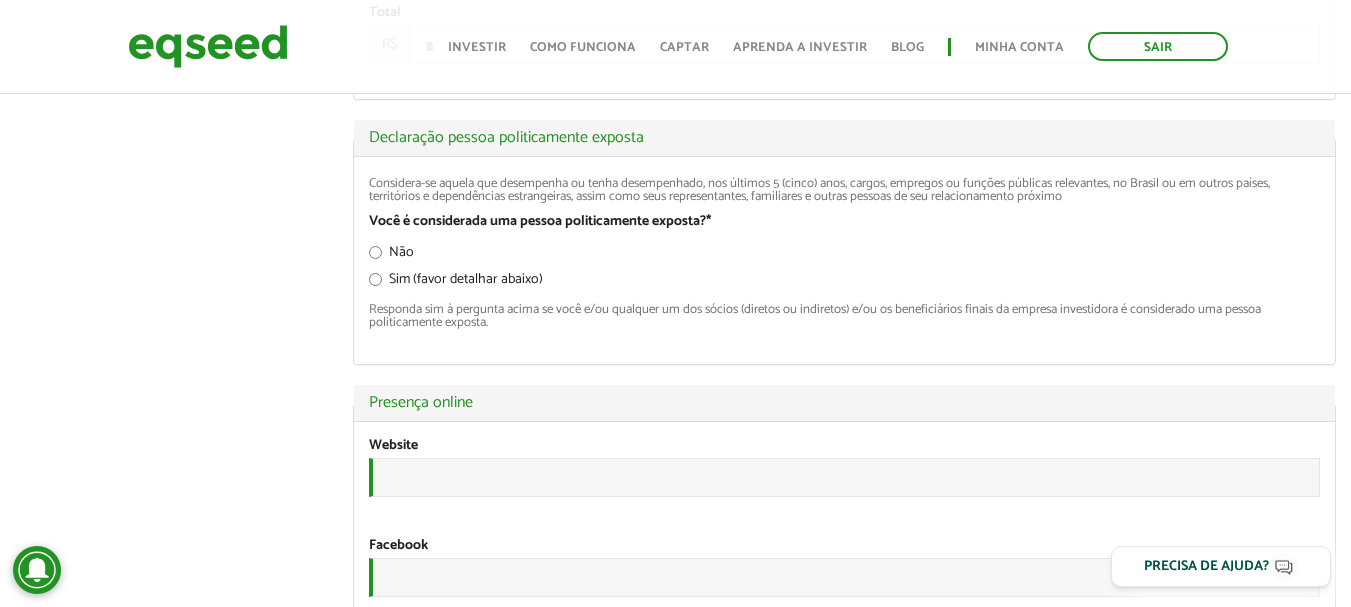 scroll, scrollTop: 2700, scrollLeft: 0, axis: vertical 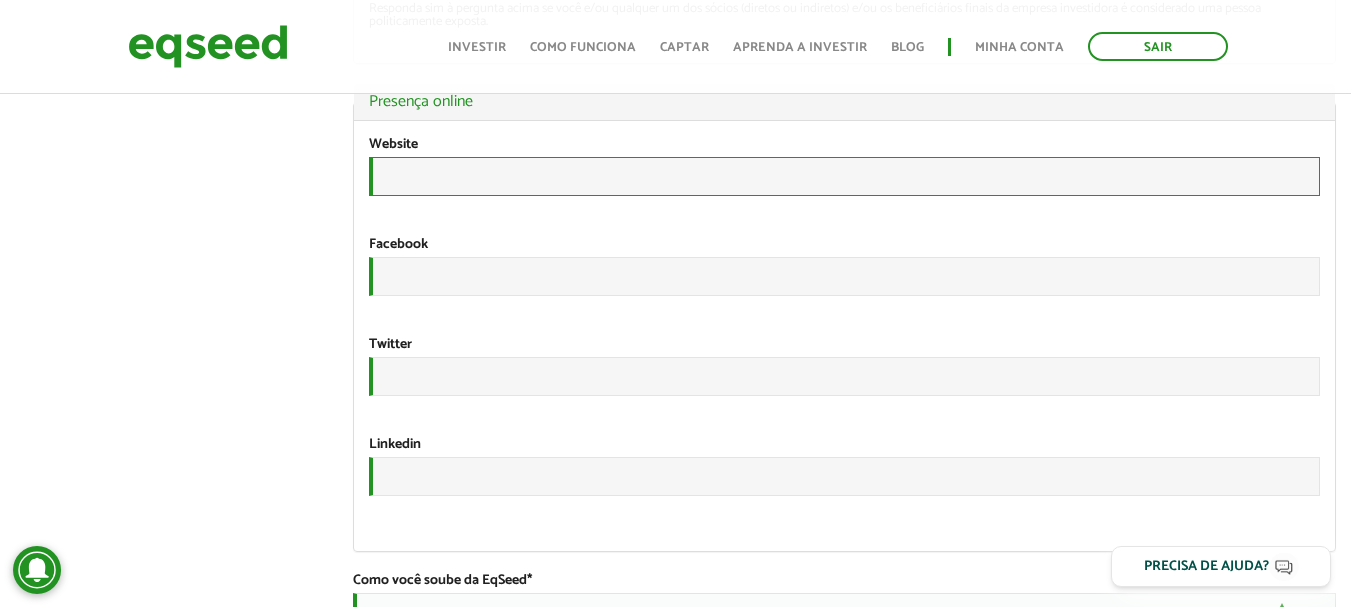 click on "URL" at bounding box center (844, 176) 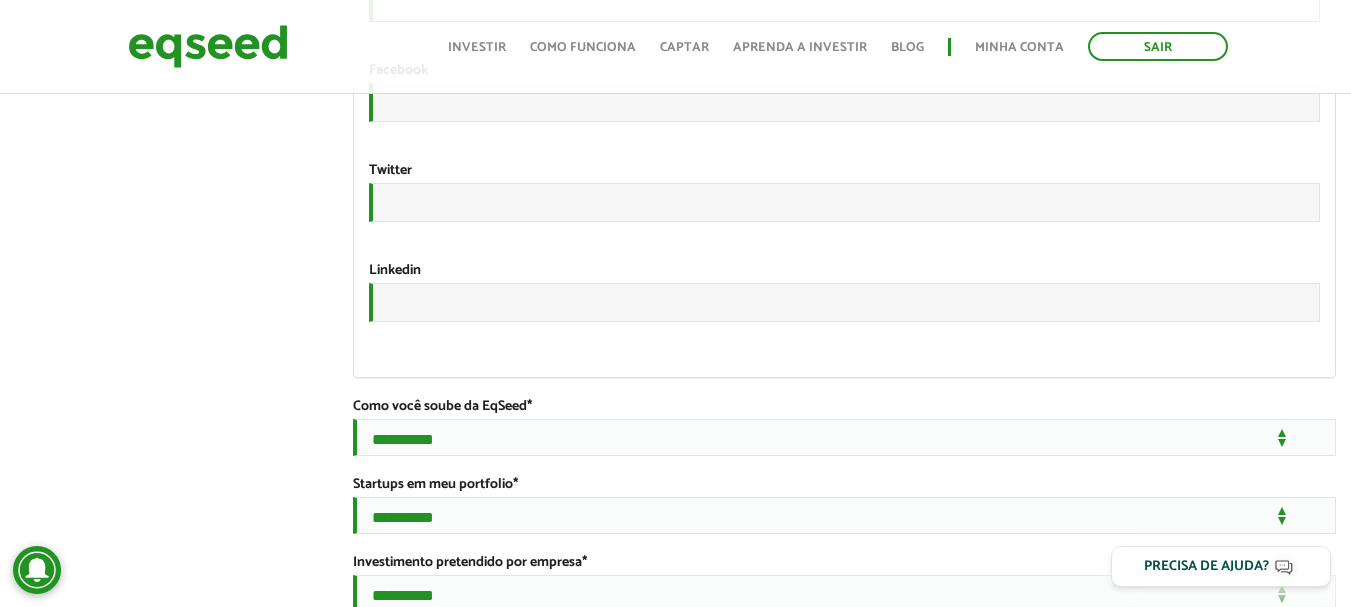scroll, scrollTop: 3100, scrollLeft: 0, axis: vertical 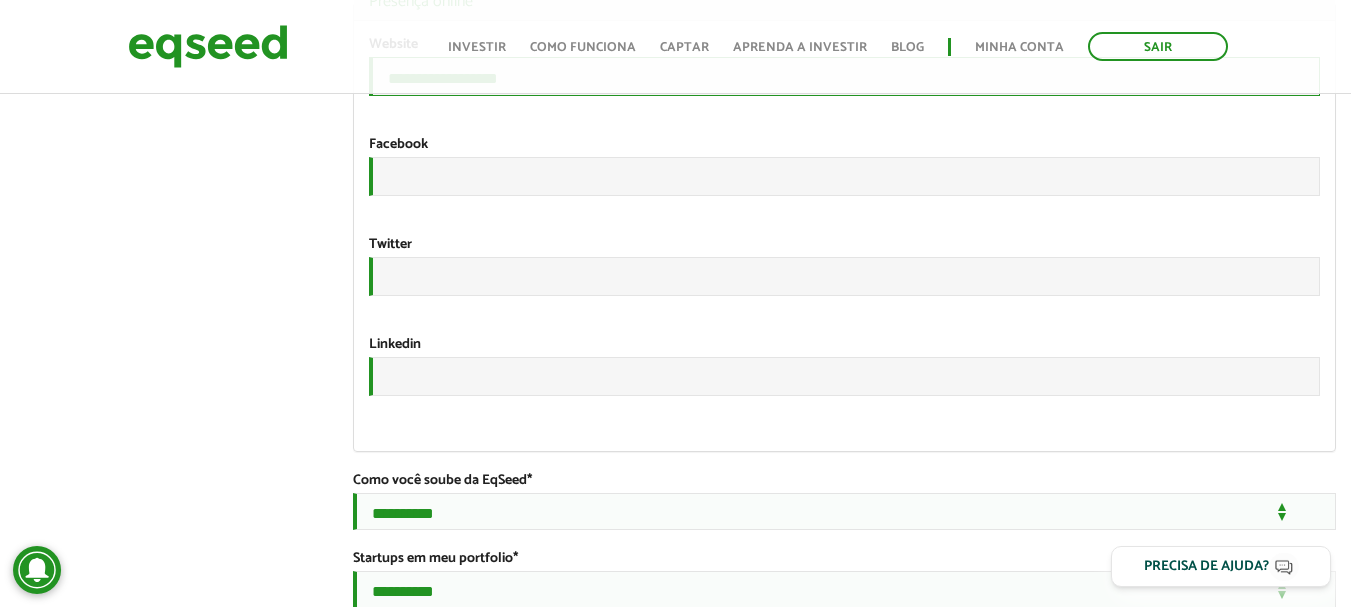 type on "**********" 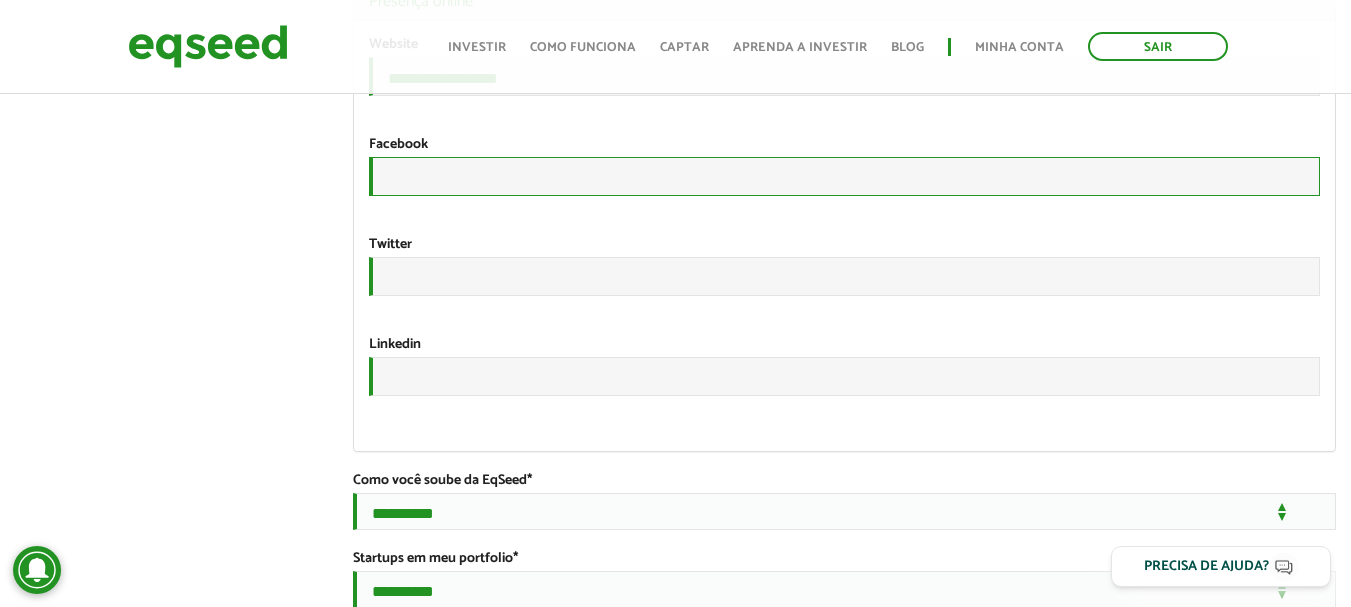 click on "URL" at bounding box center (844, 176) 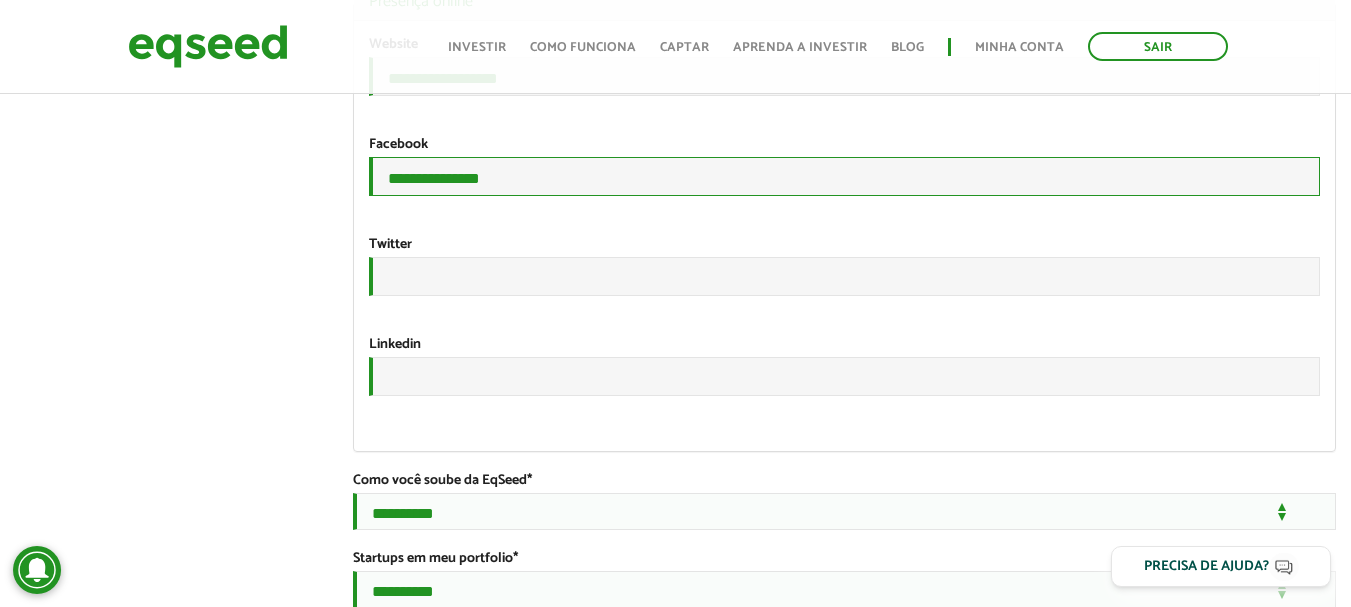 type on "**********" 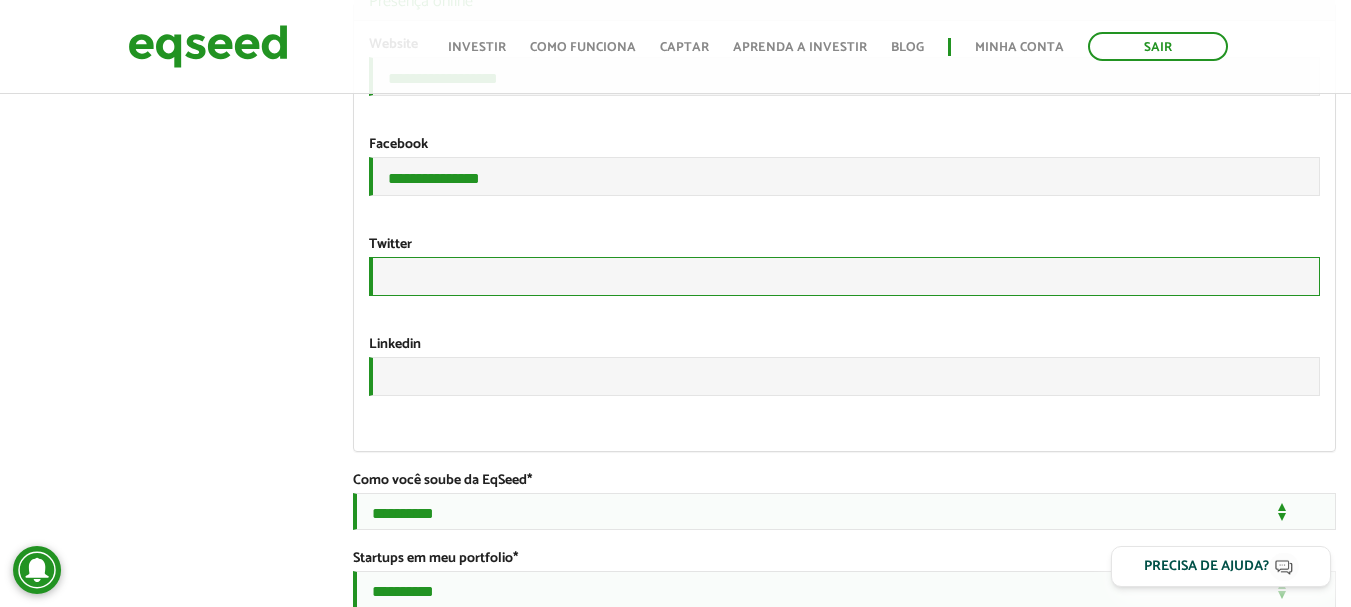 click on "URL" at bounding box center (844, 276) 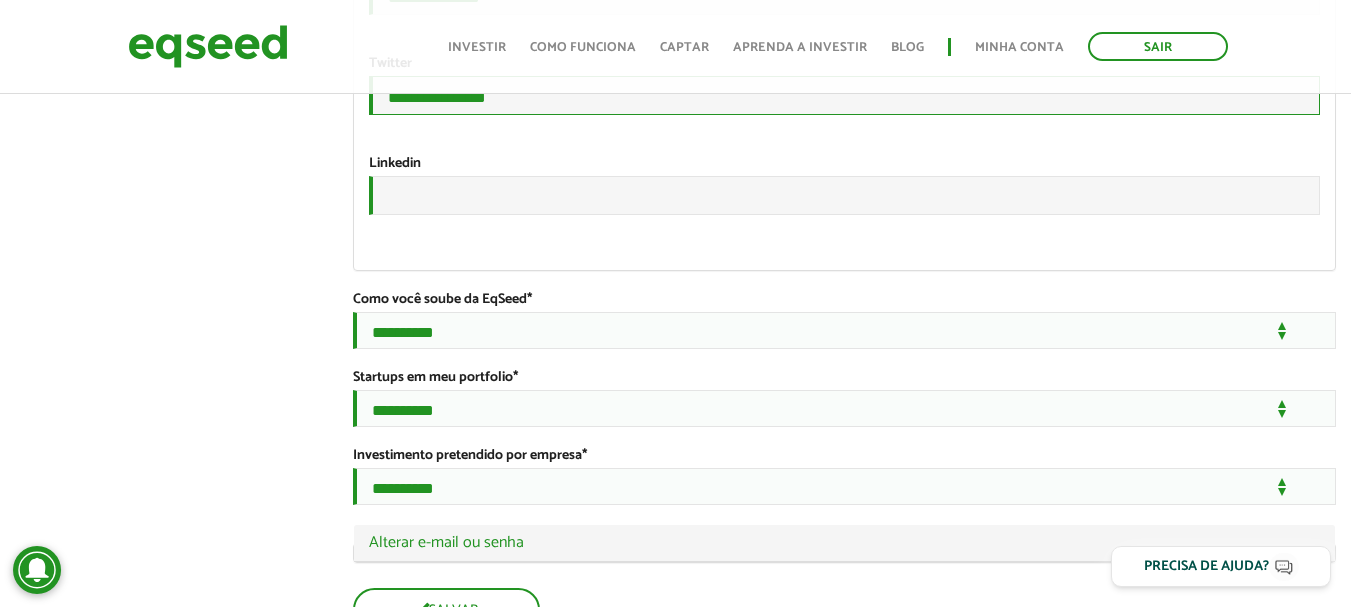 scroll, scrollTop: 3300, scrollLeft: 0, axis: vertical 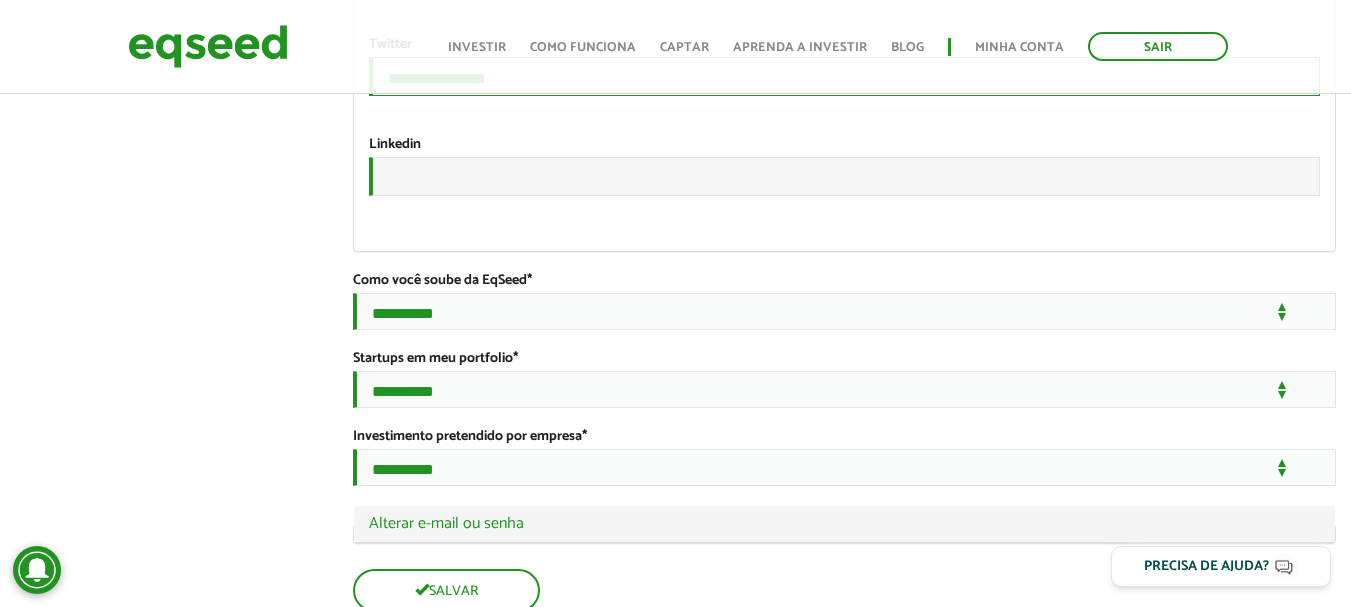 type on "**********" 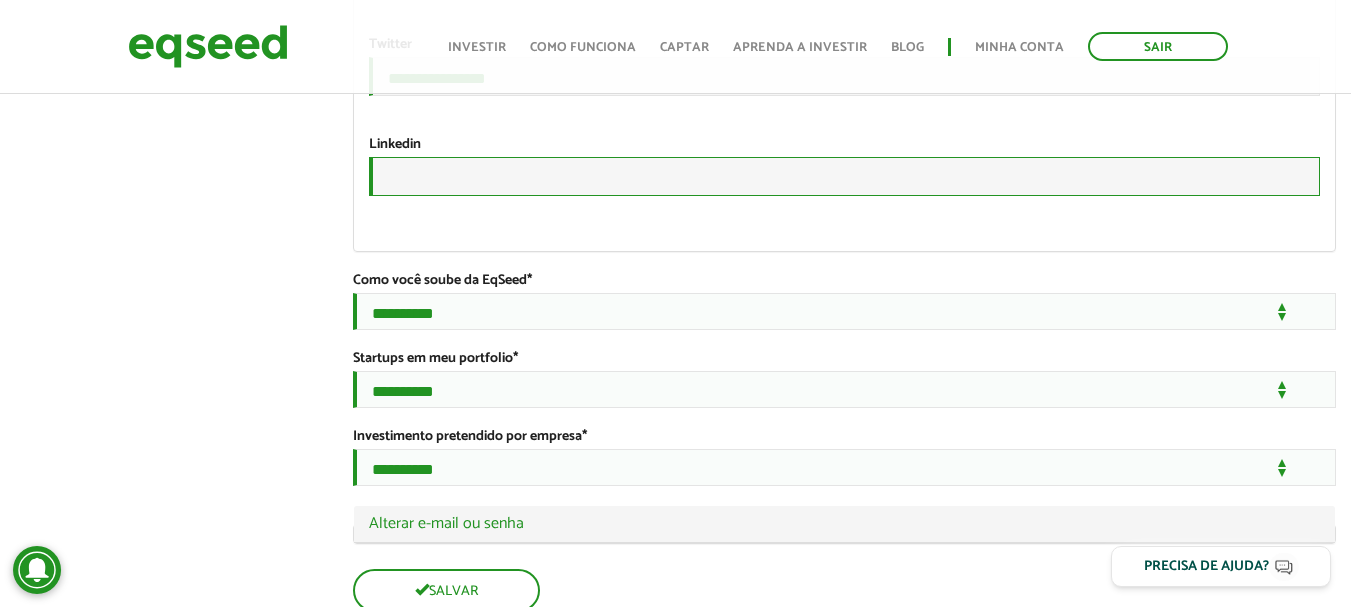 click on "URL" at bounding box center [844, 176] 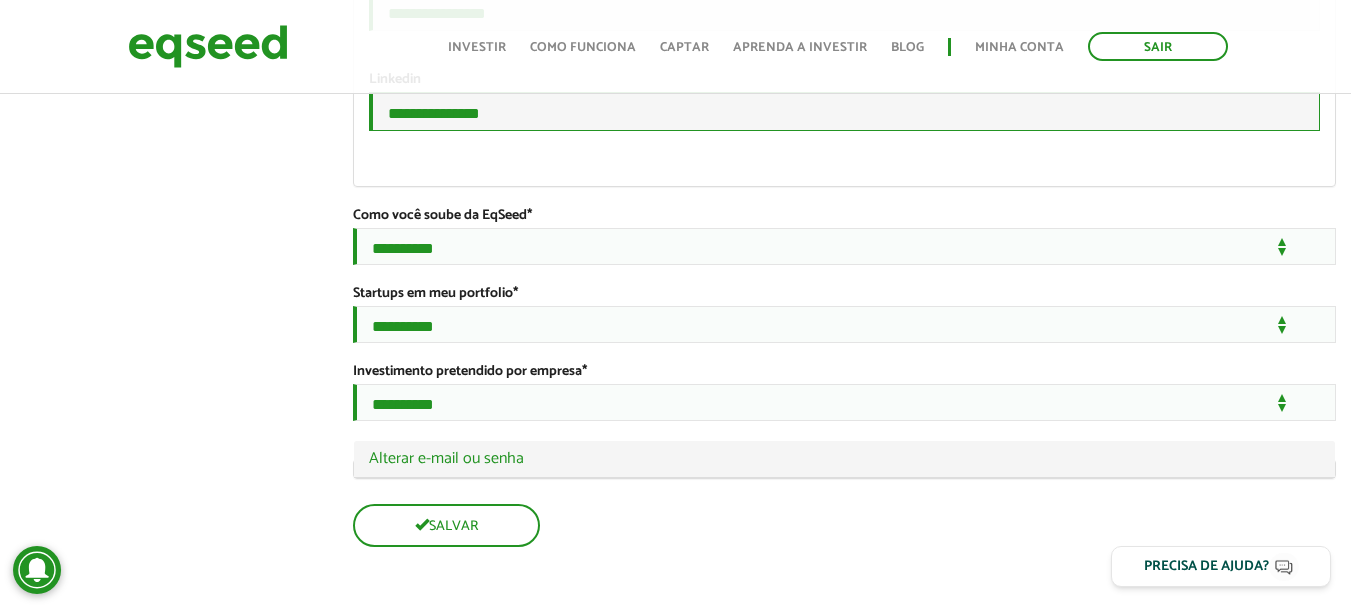 scroll, scrollTop: 3500, scrollLeft: 0, axis: vertical 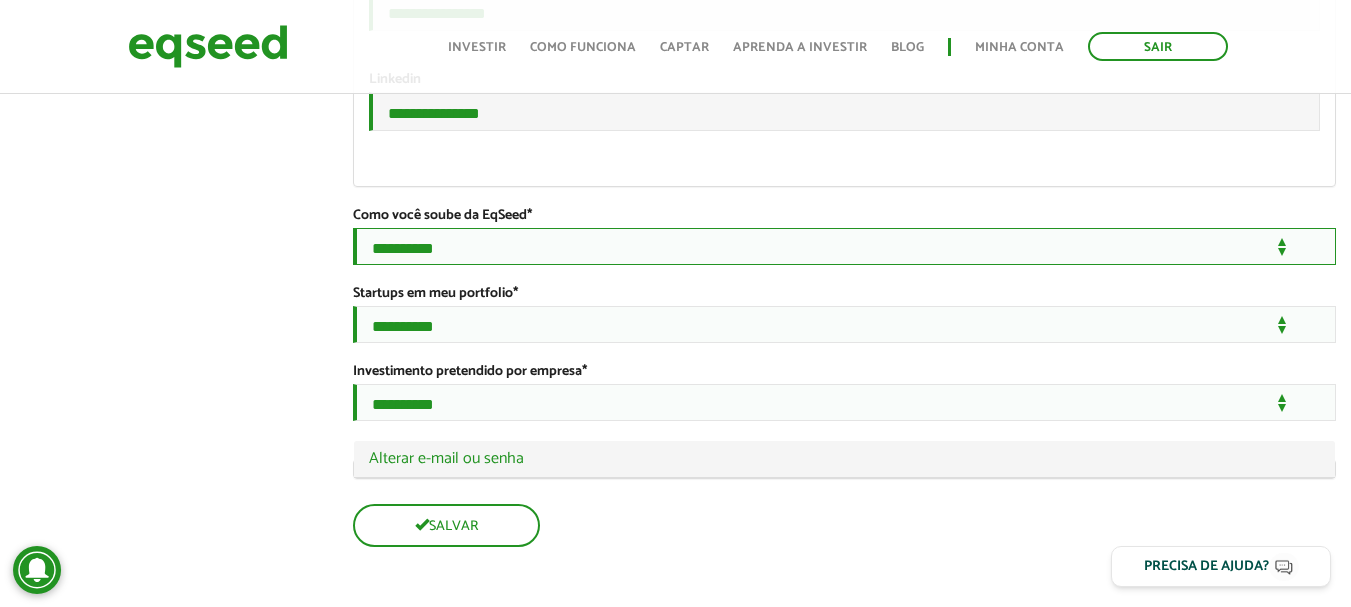 click on "**********" at bounding box center (844, 246) 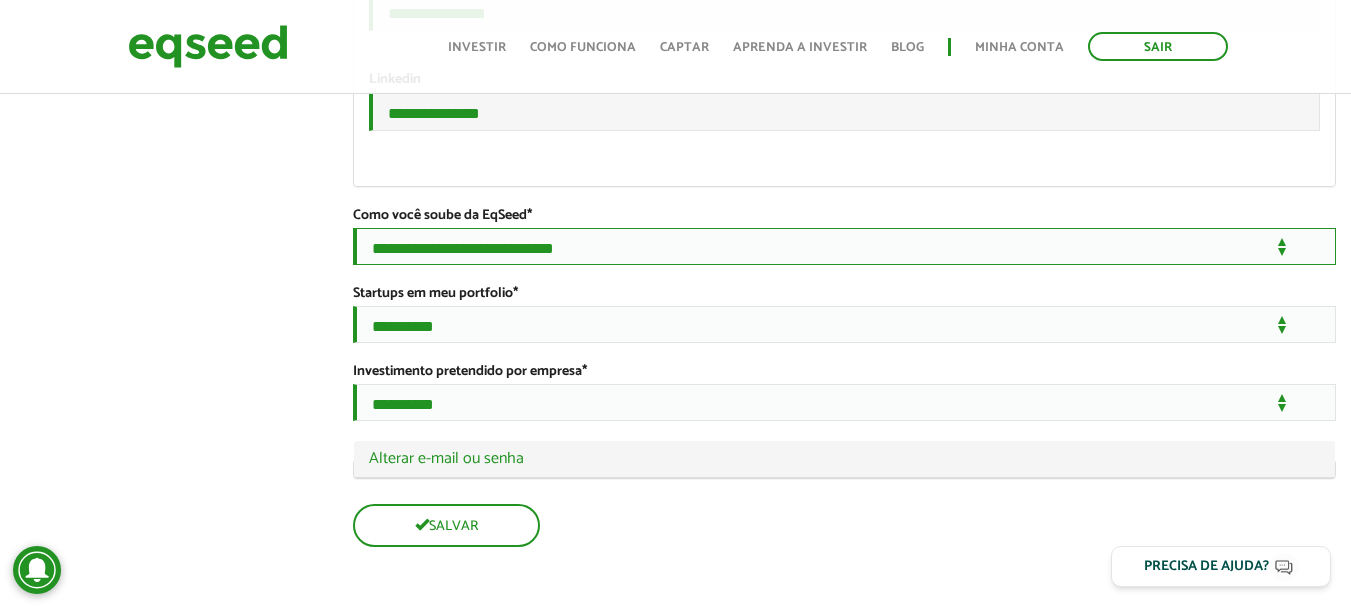 click on "**********" at bounding box center [844, 246] 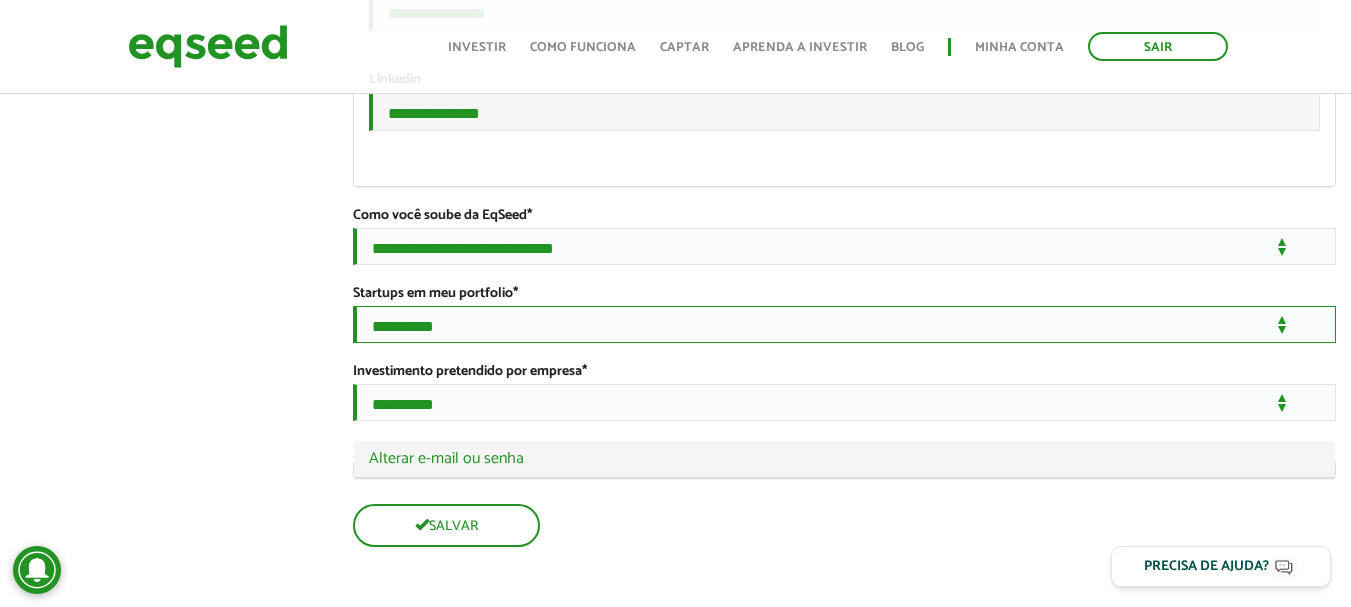click on "**********" at bounding box center [844, 324] 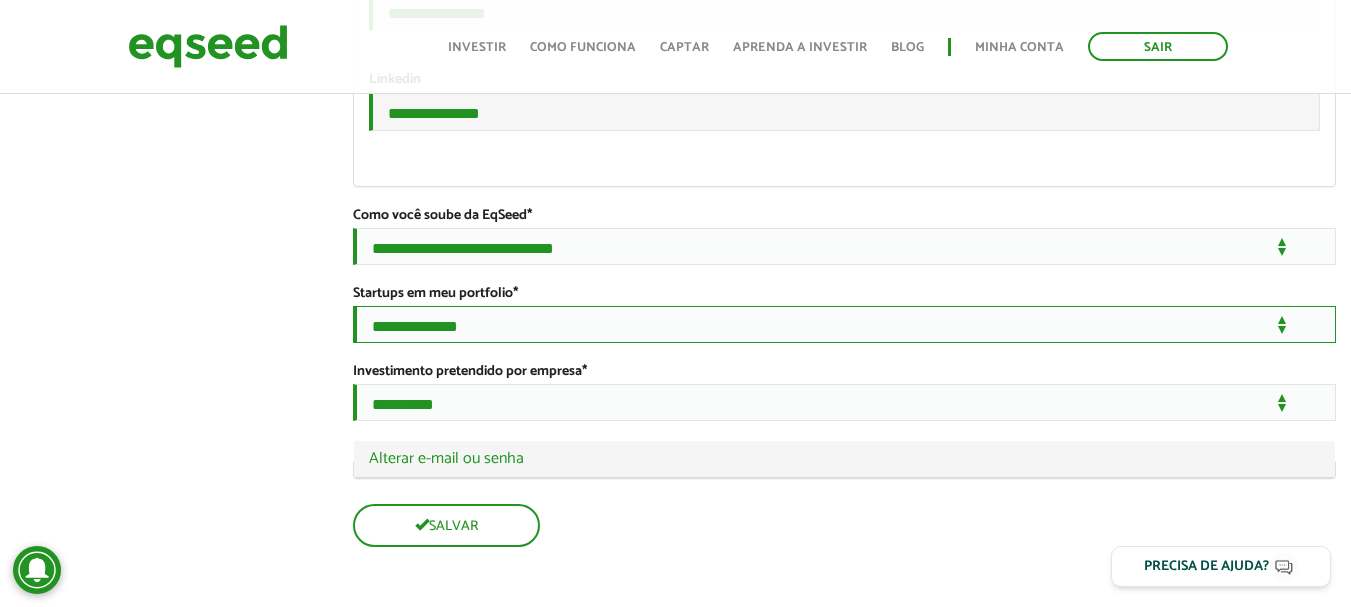 click on "**********" at bounding box center (844, 324) 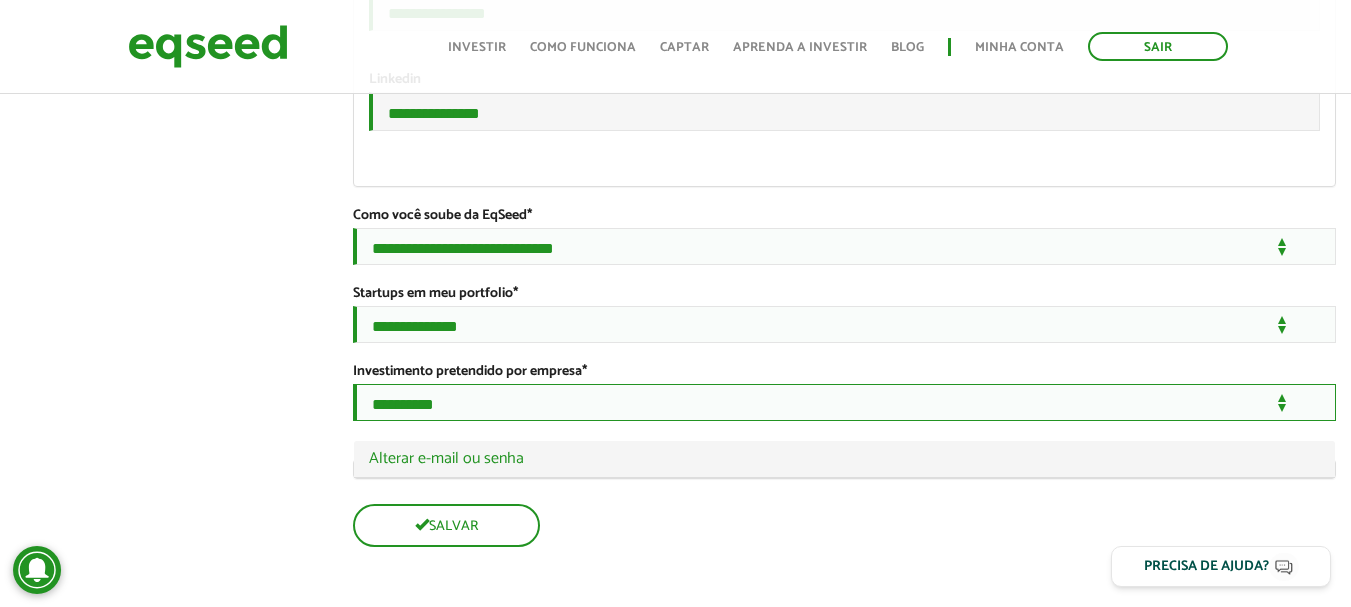 click on "**********" at bounding box center (844, 402) 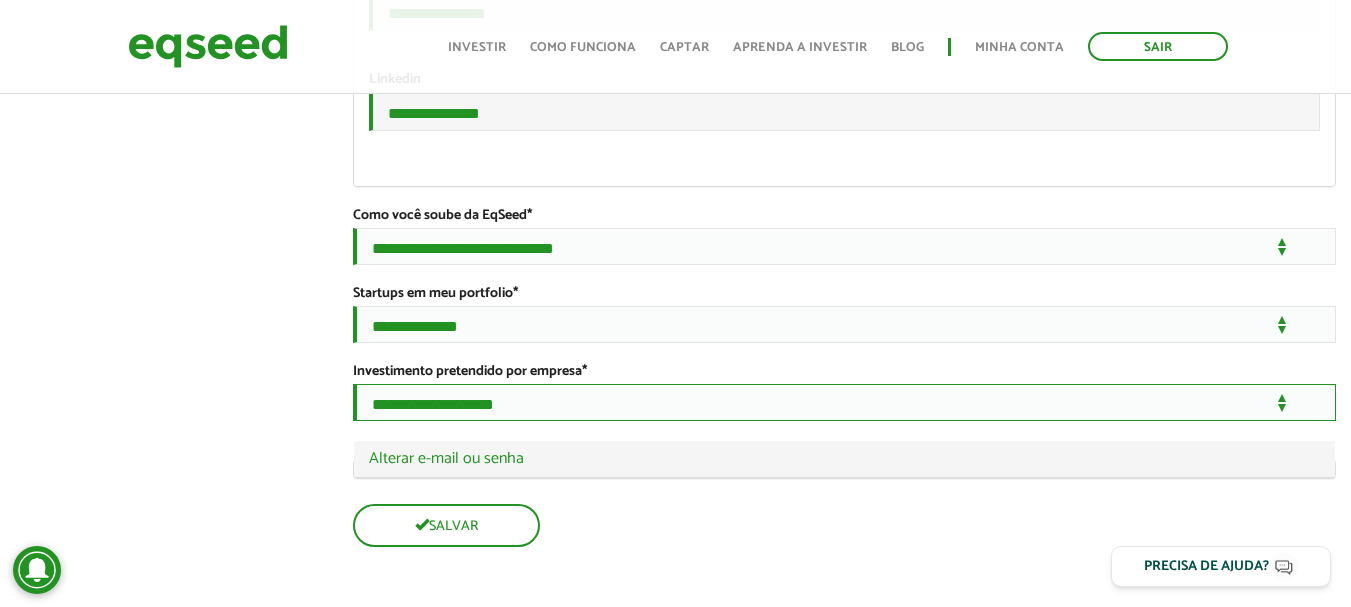 click on "**********" at bounding box center (844, 402) 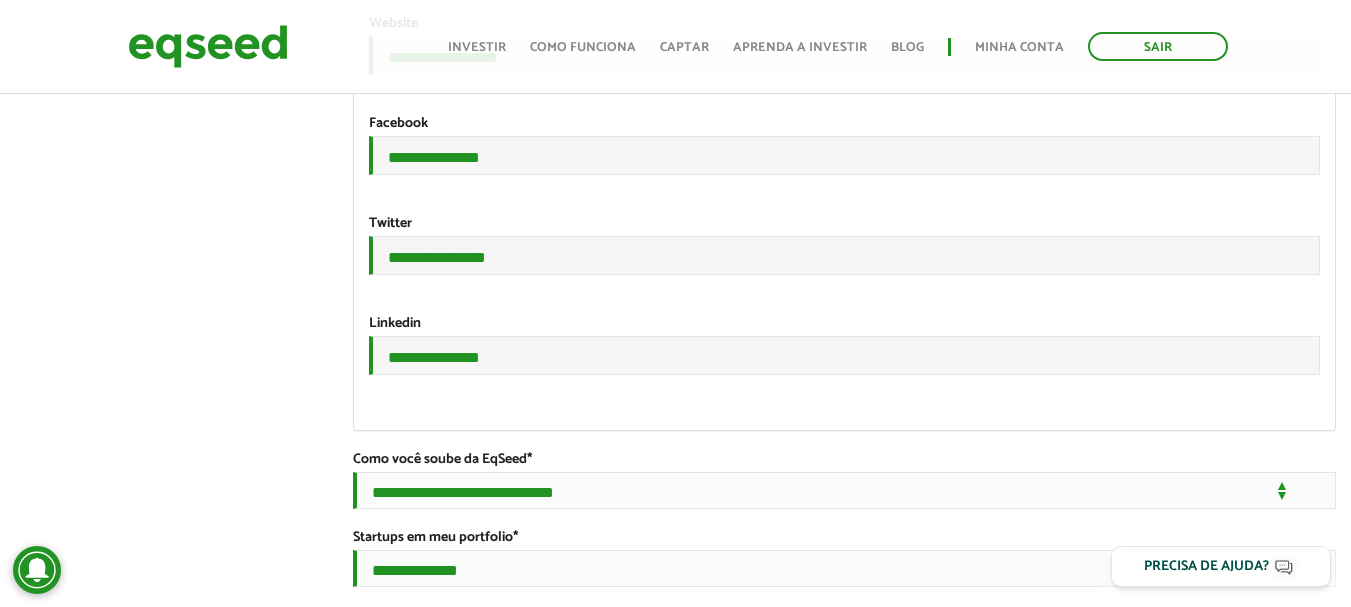 scroll, scrollTop: 3621, scrollLeft: 0, axis: vertical 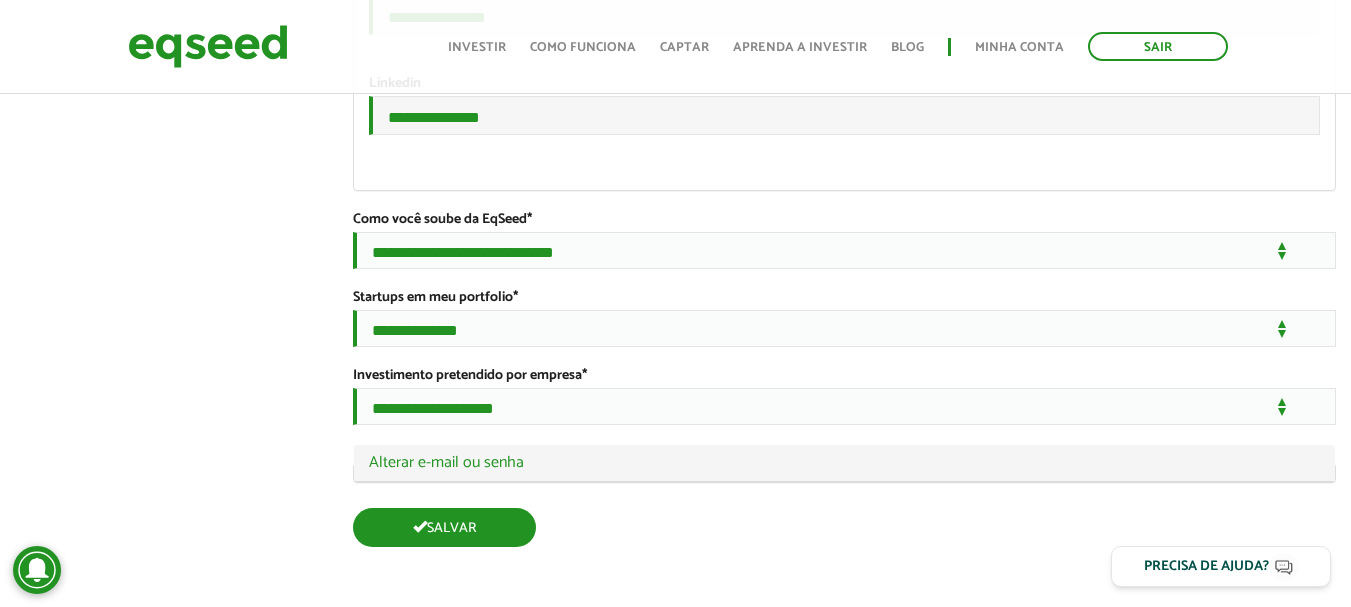 click on "Salvar" at bounding box center (444, 527) 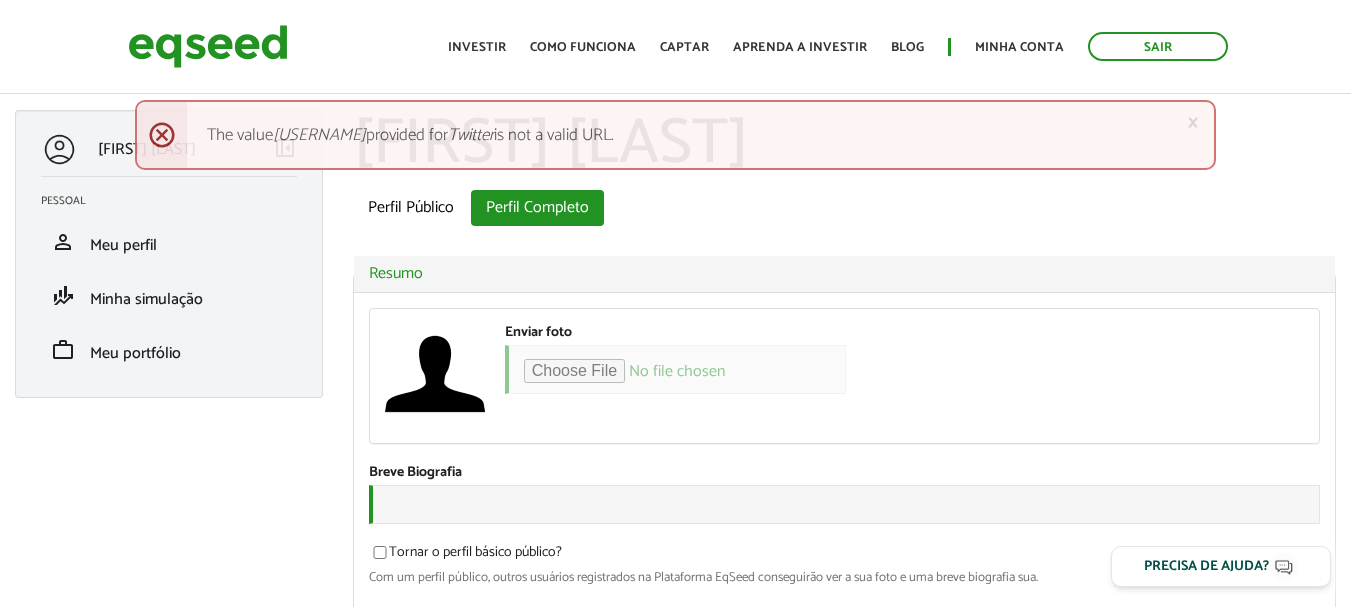scroll, scrollTop: 0, scrollLeft: 0, axis: both 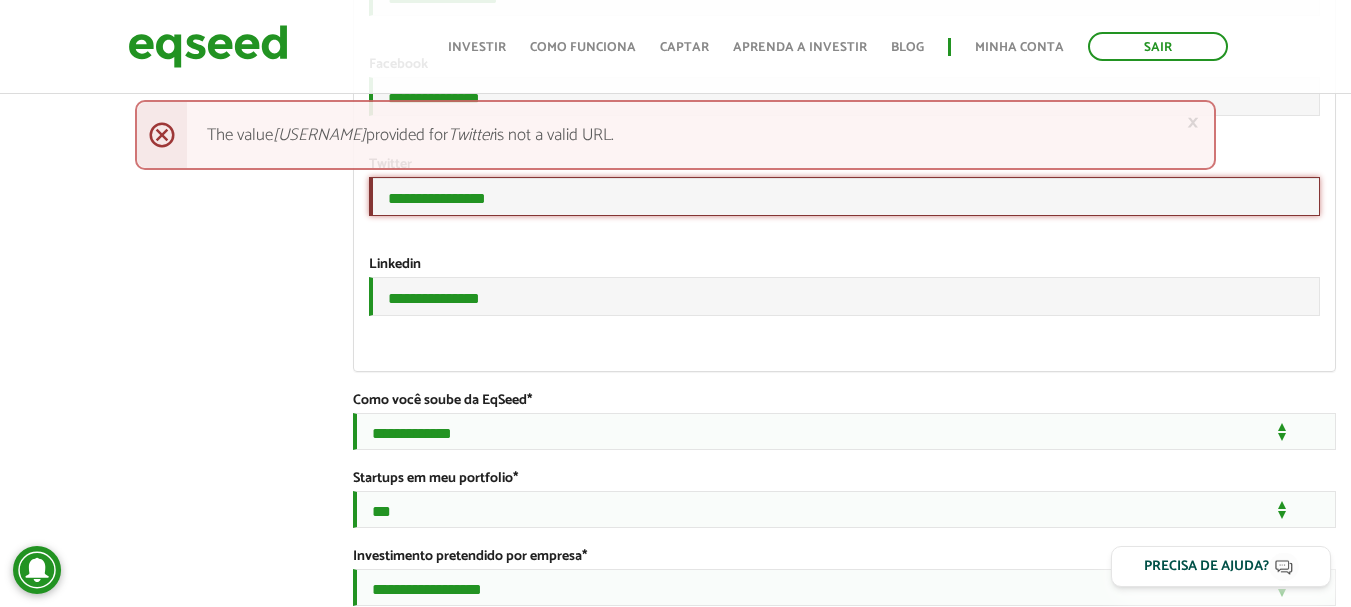 click on "**********" at bounding box center [844, 196] 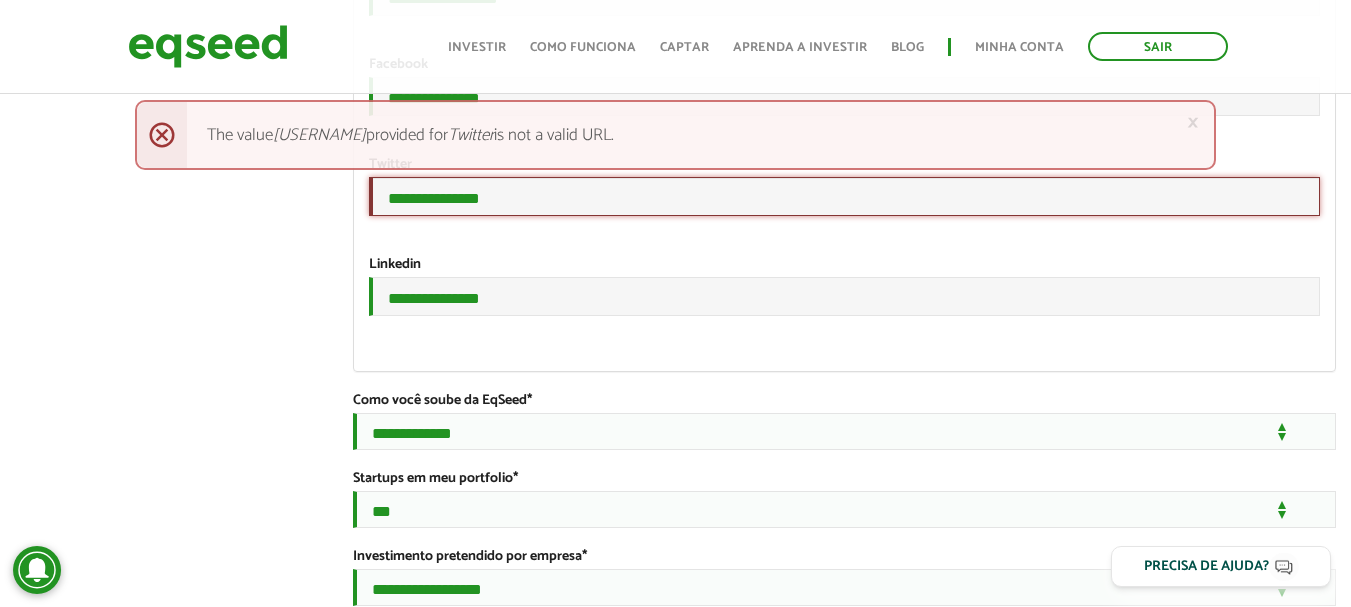 click on "**********" at bounding box center (844, 196) 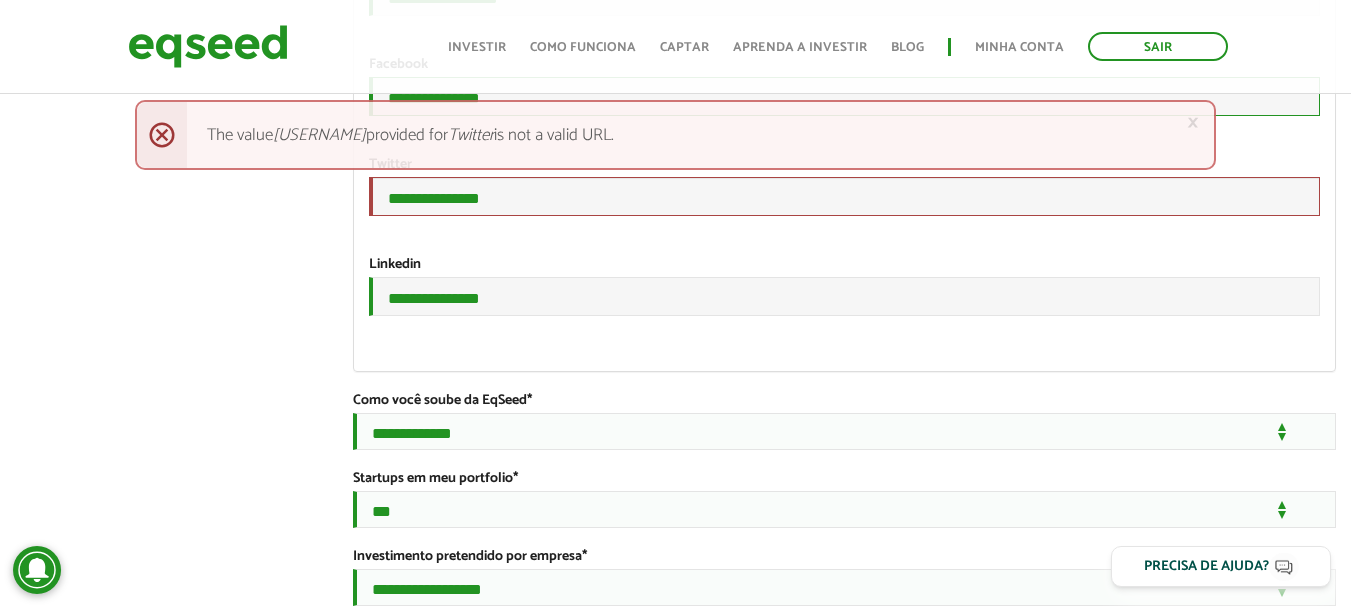 click on "**********" at bounding box center (844, 96) 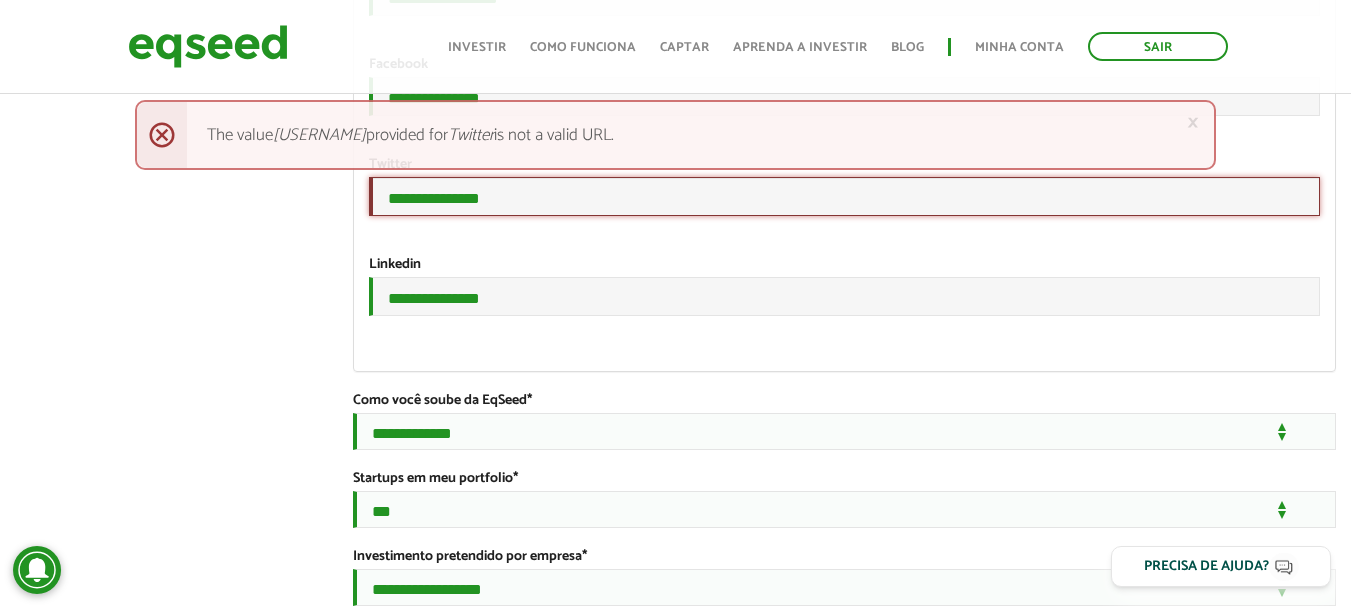 click on "**********" at bounding box center [844, 196] 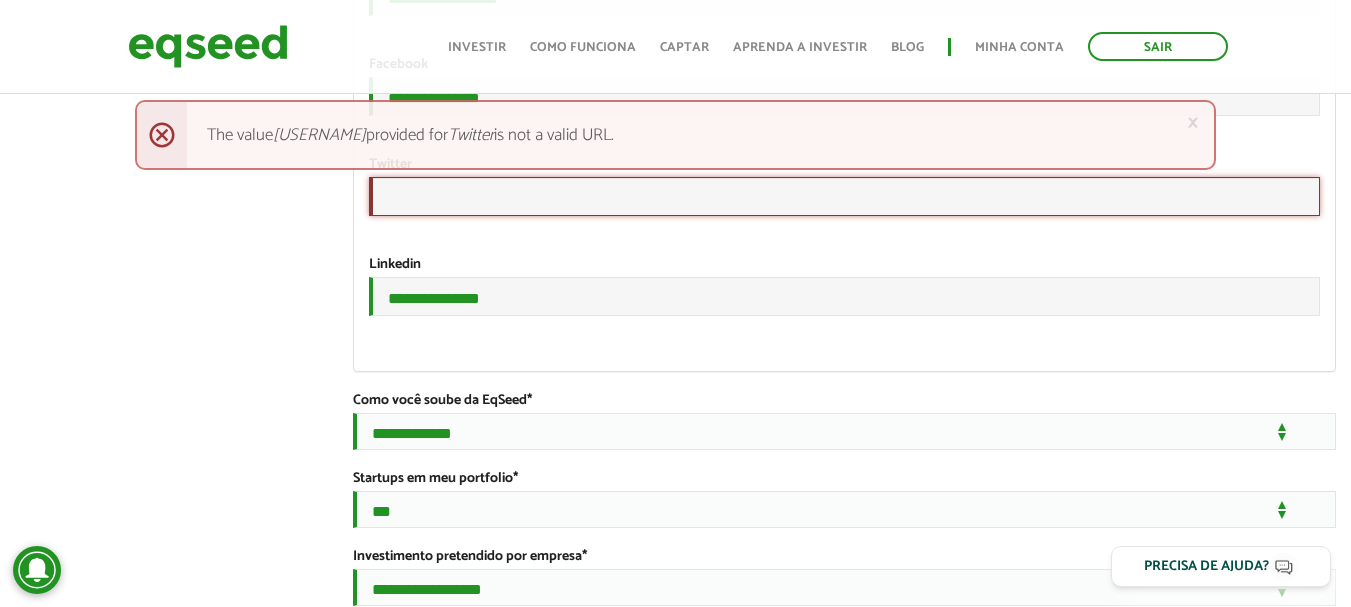 type 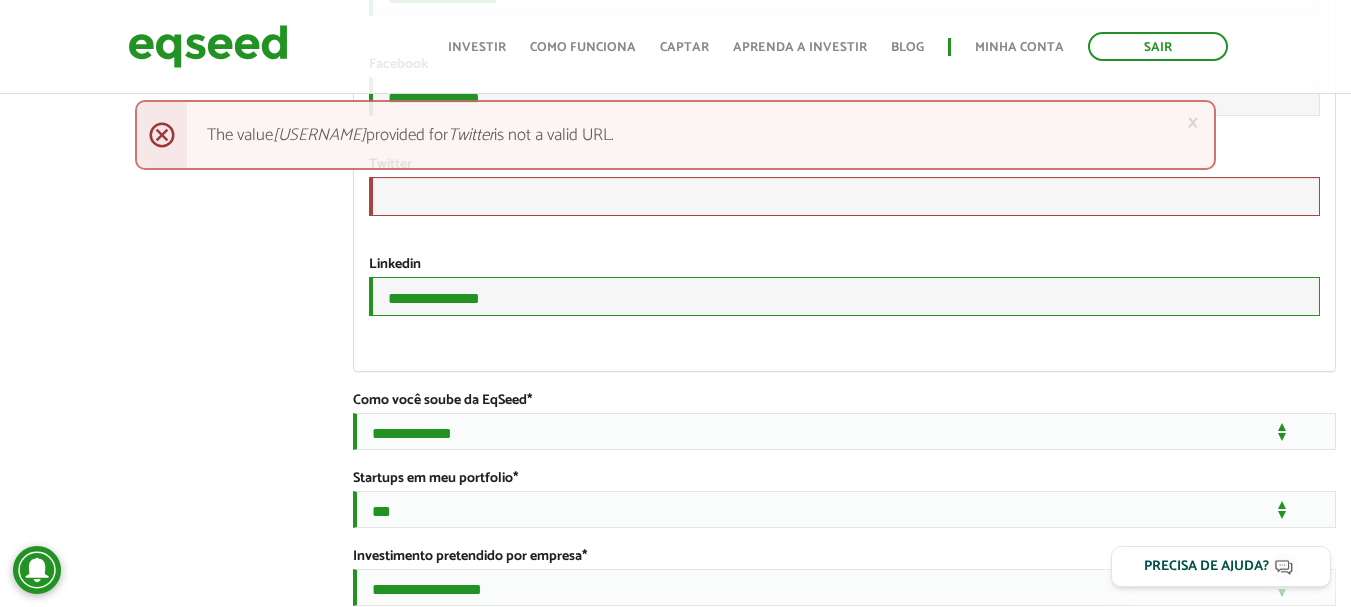 click on "**********" at bounding box center [844, 296] 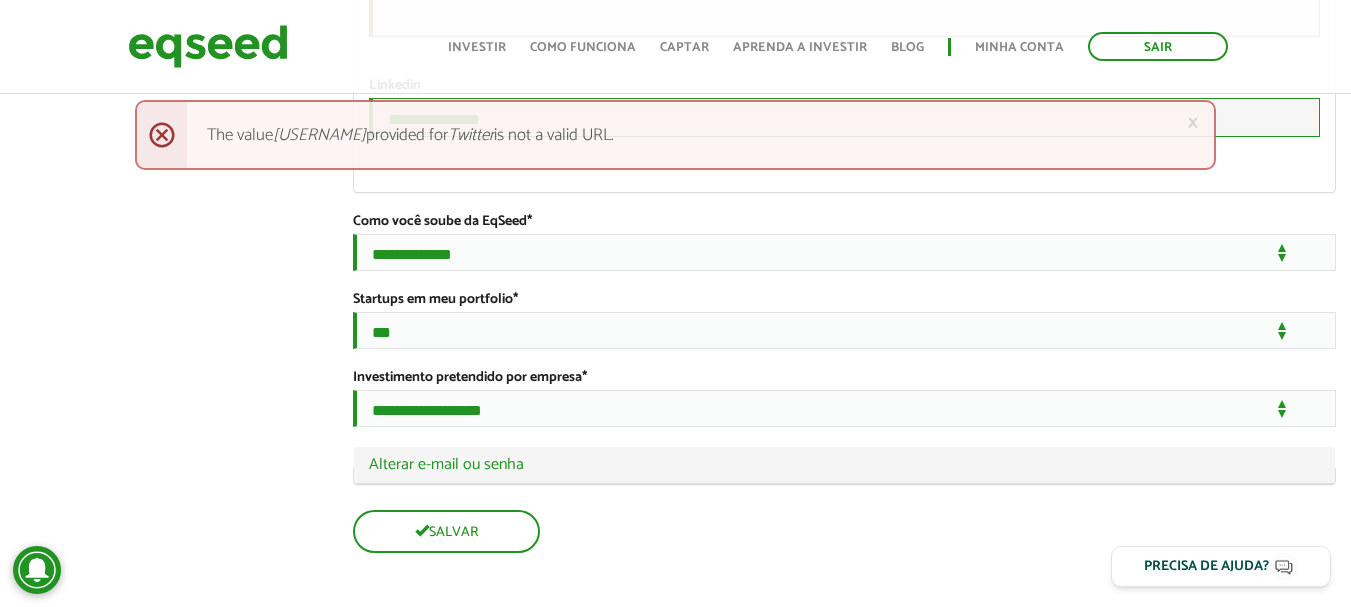 scroll, scrollTop: 3600, scrollLeft: 0, axis: vertical 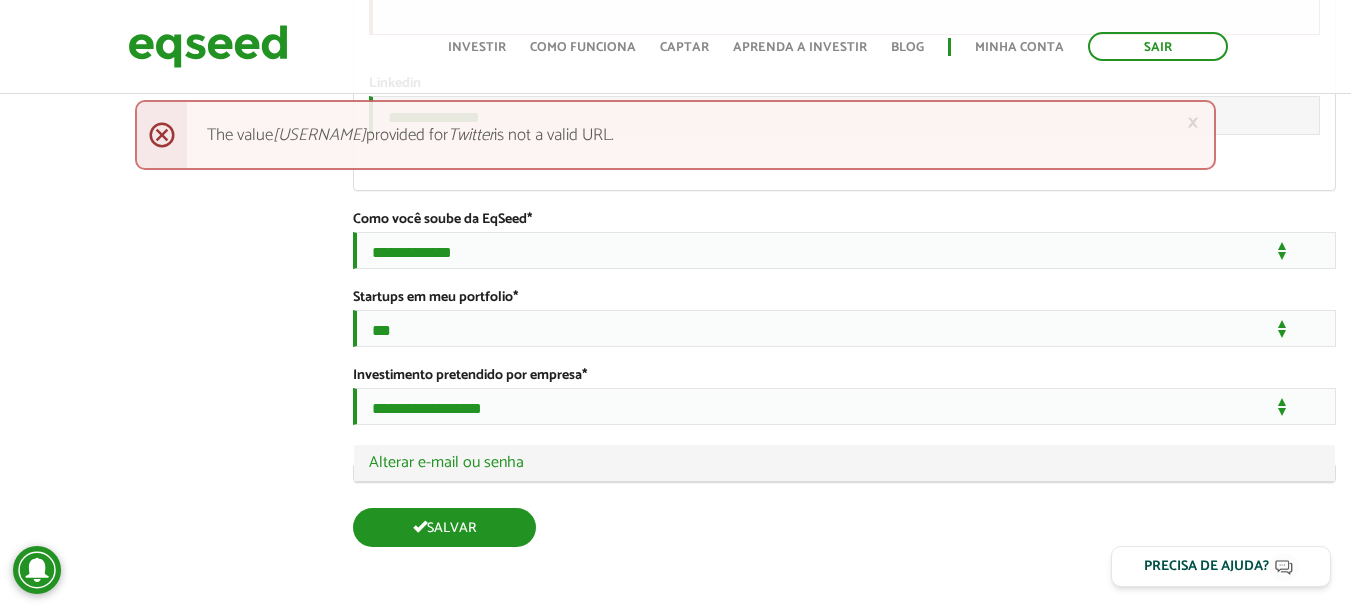 click on "Salvar" at bounding box center (444, 527) 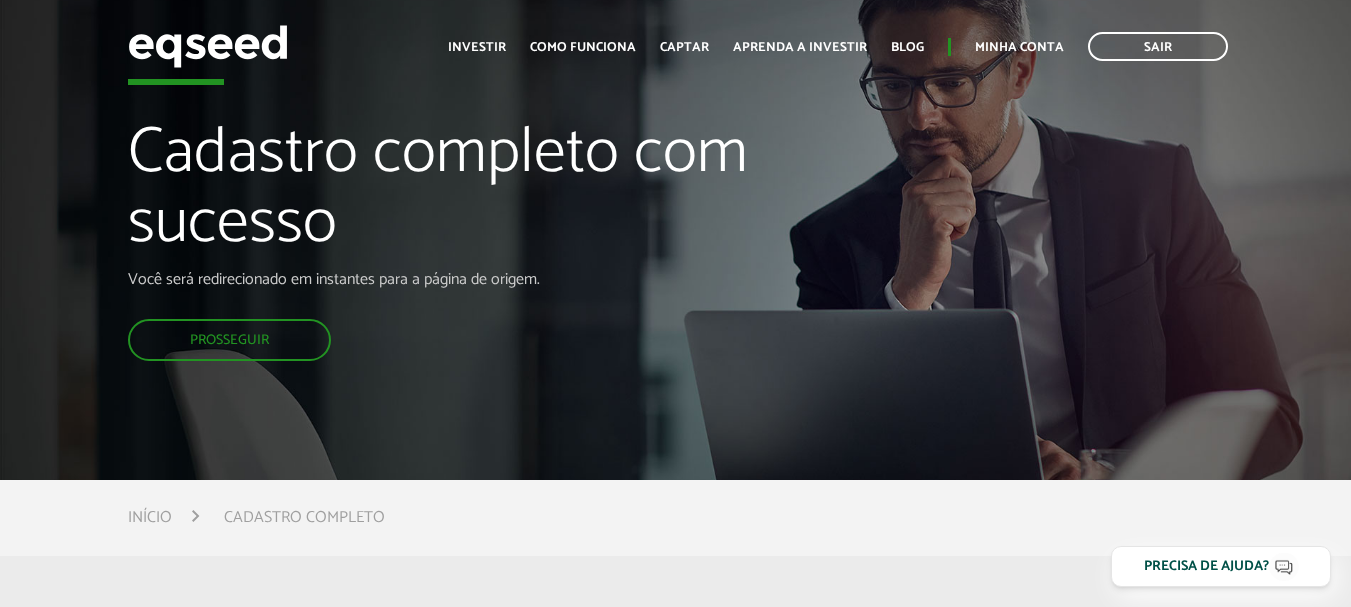 scroll, scrollTop: 0, scrollLeft: 0, axis: both 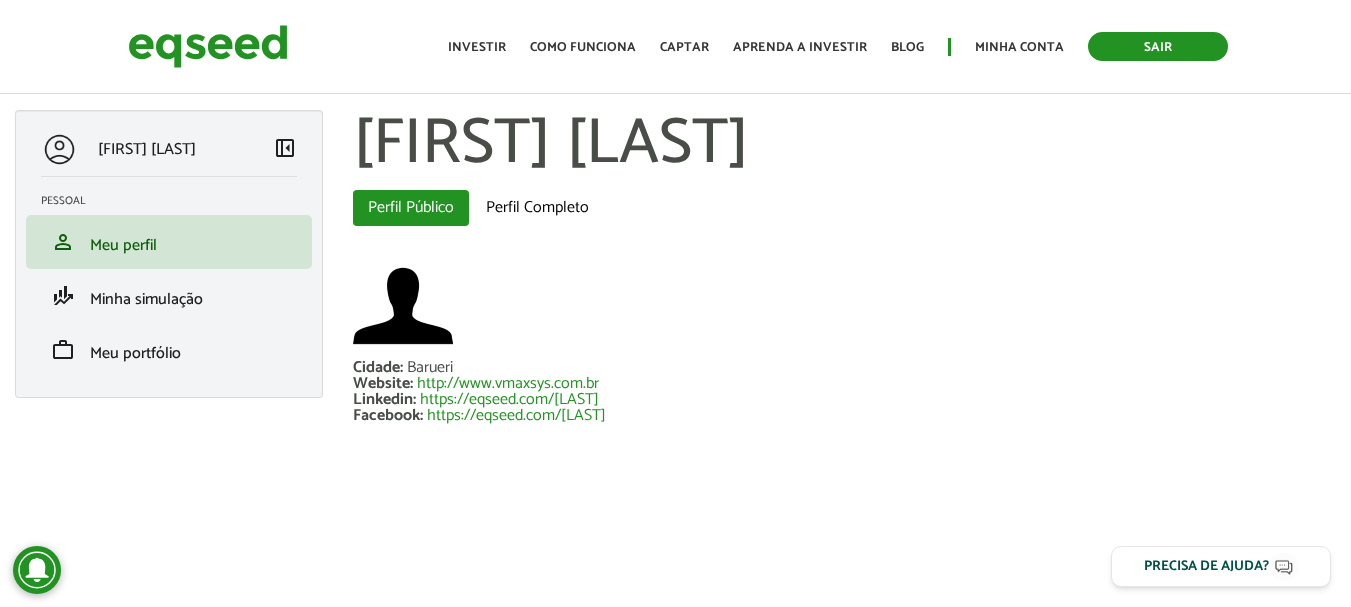 click on "Sair" at bounding box center (1158, 46) 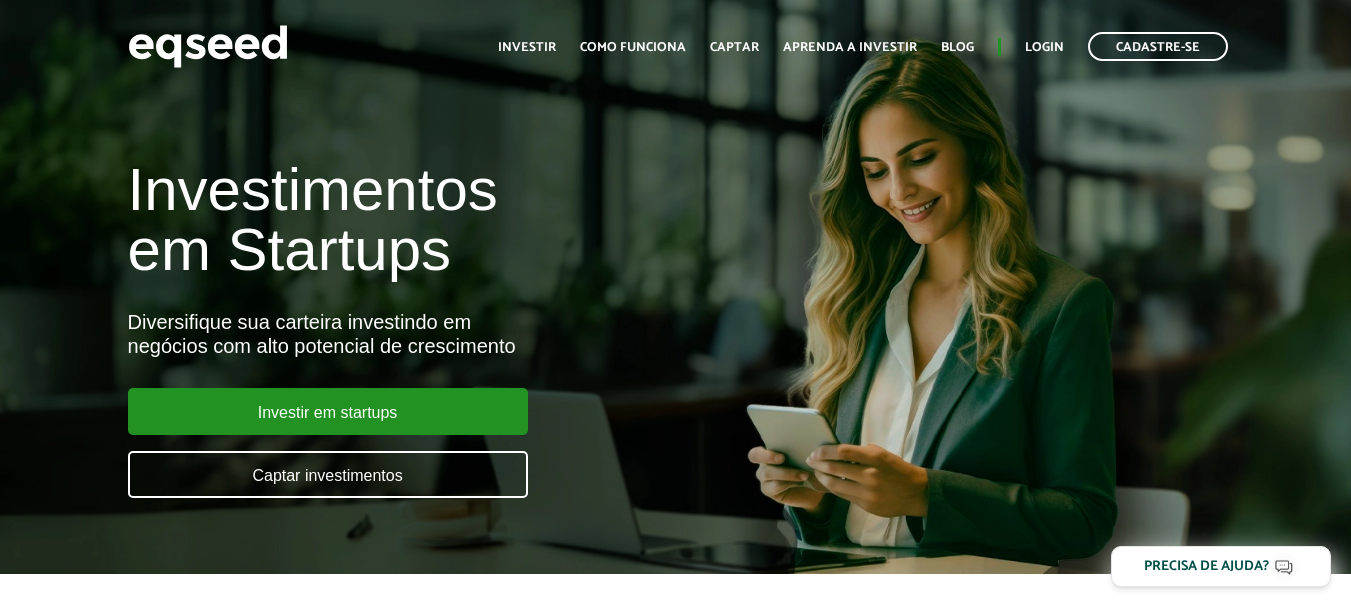 scroll, scrollTop: 0, scrollLeft: 0, axis: both 